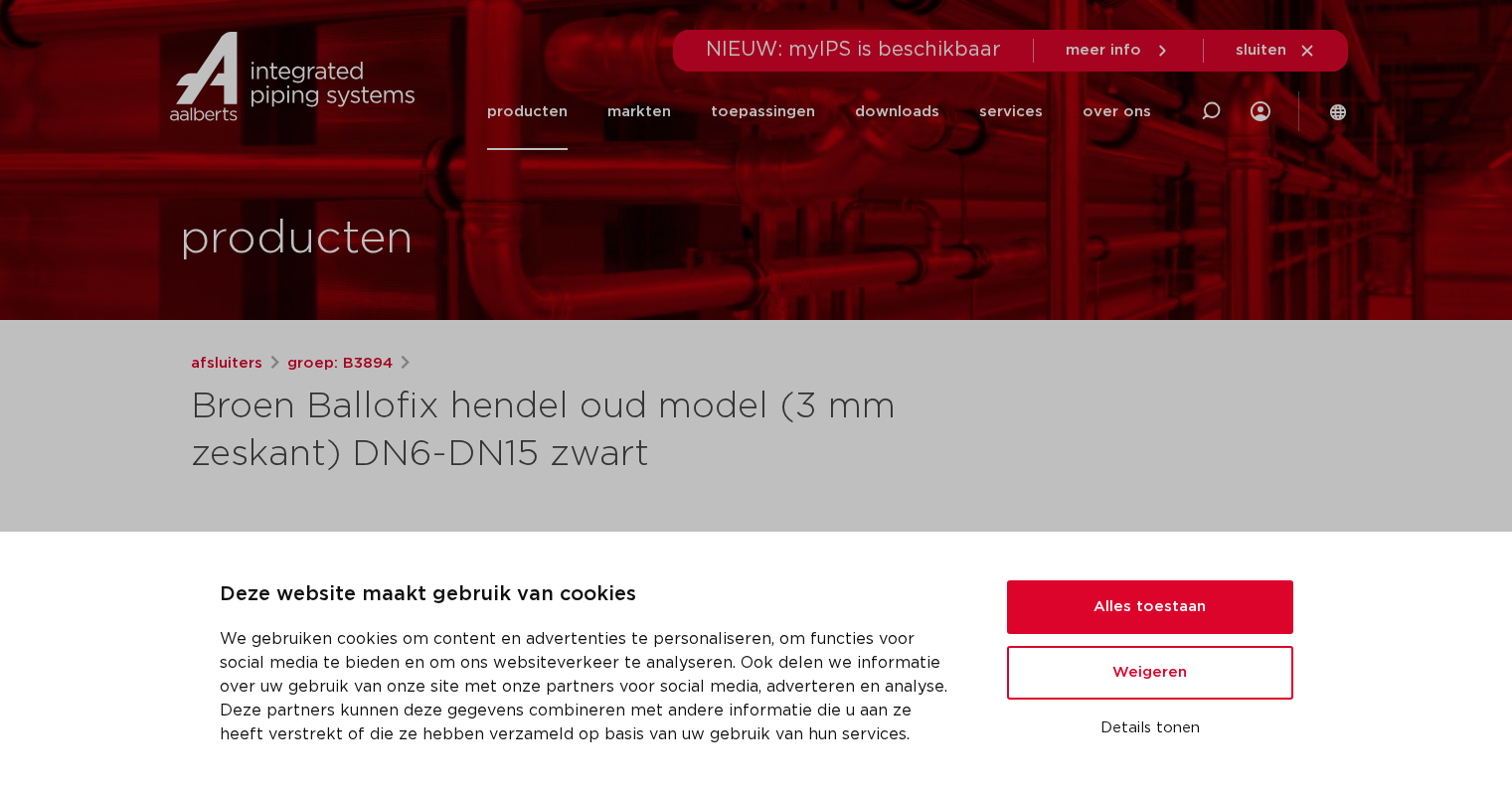scroll, scrollTop: 0, scrollLeft: 0, axis: both 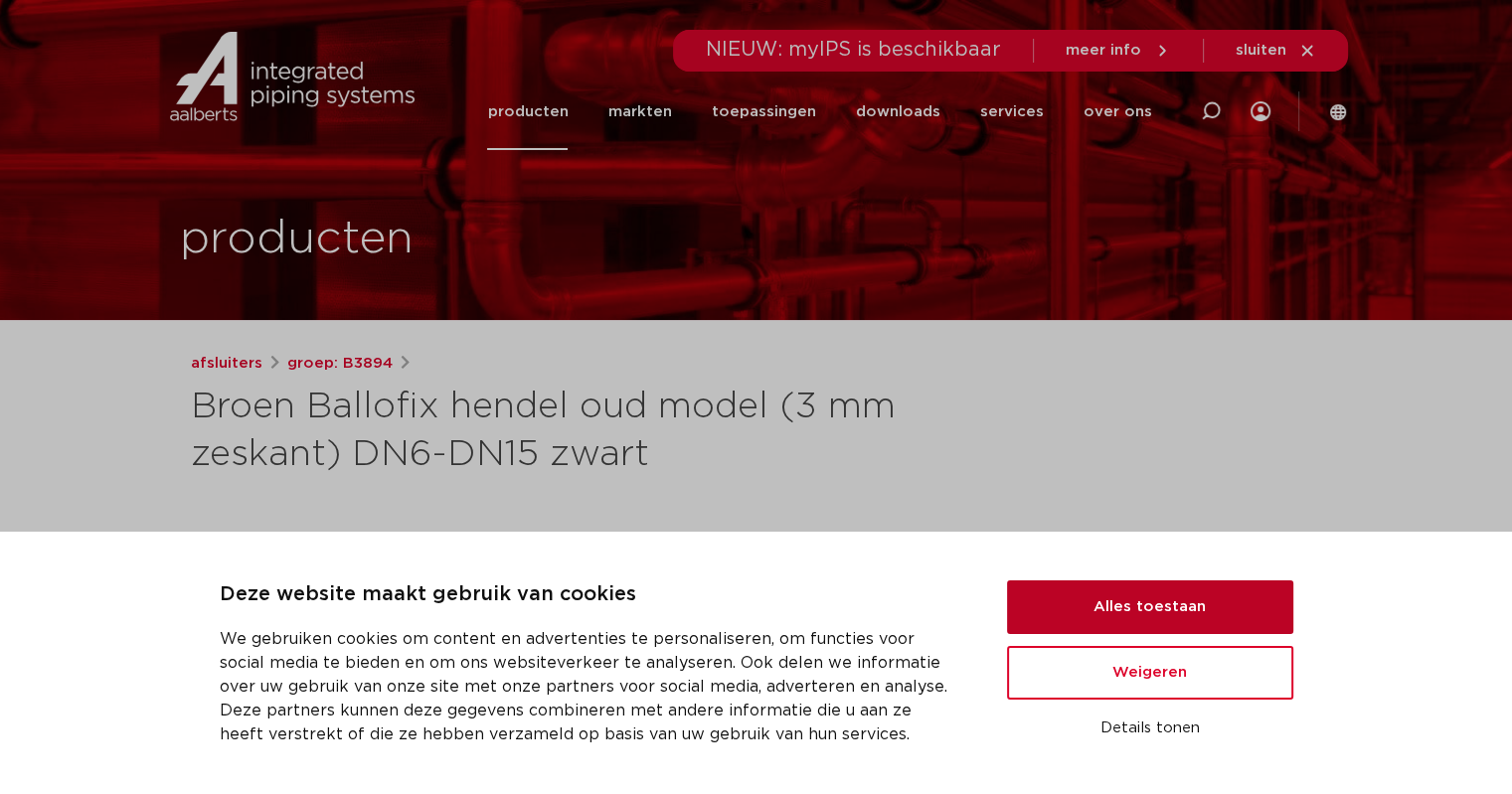 click on "Alles toestaan" at bounding box center [1150, 607] 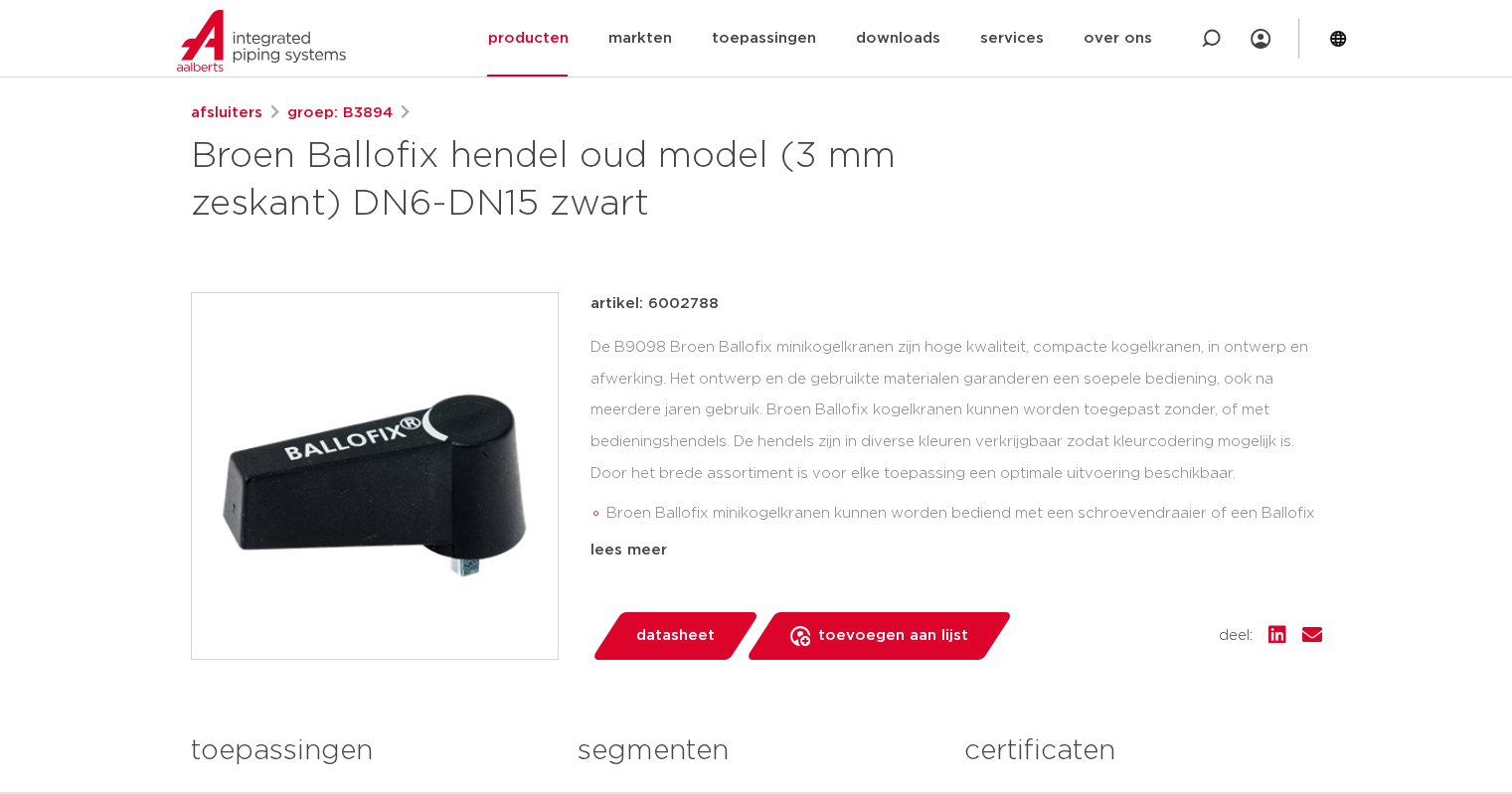 scroll, scrollTop: 0, scrollLeft: 0, axis: both 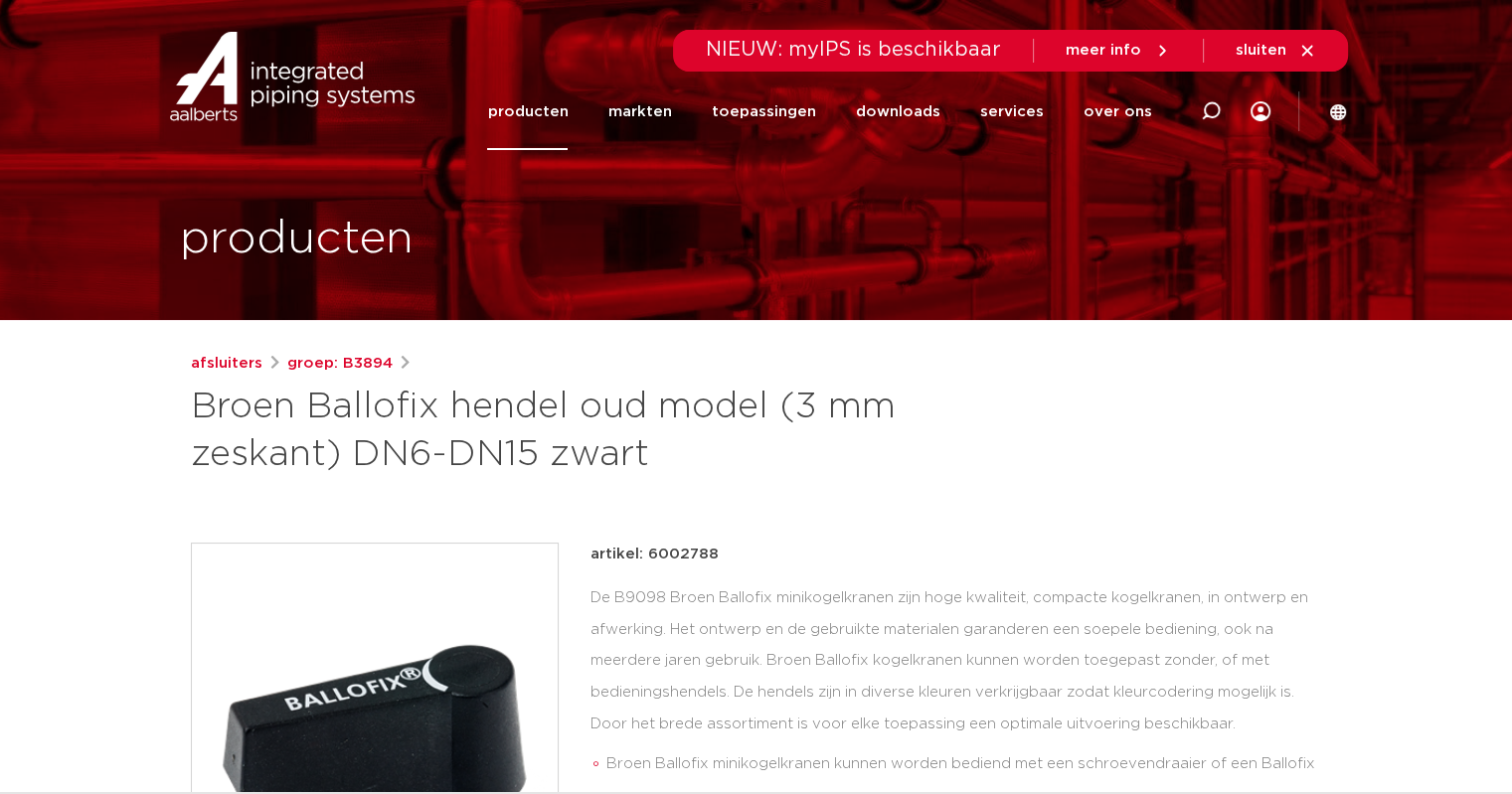 click on "producten" 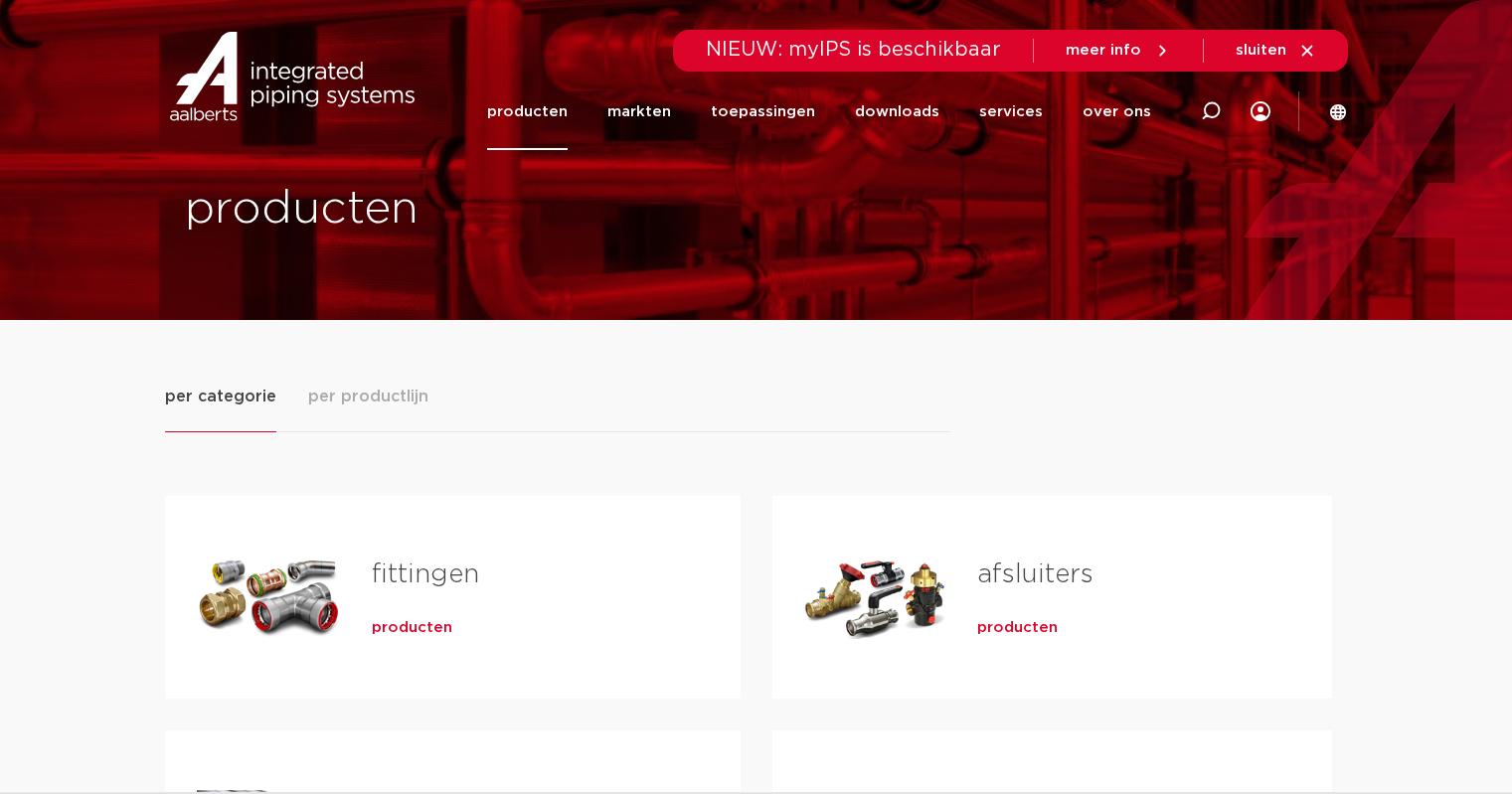 scroll, scrollTop: 0, scrollLeft: 0, axis: both 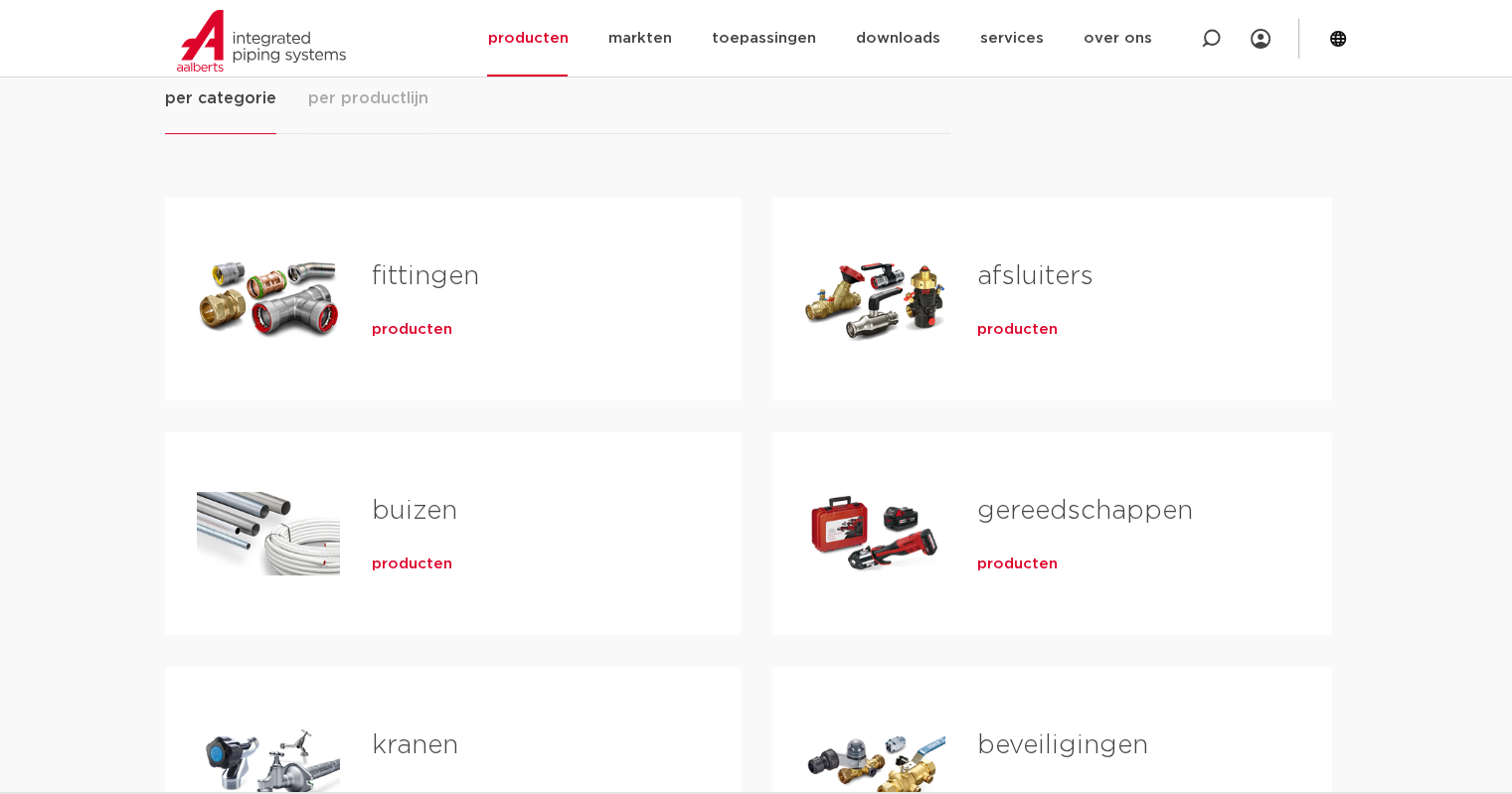 click on "producten" at bounding box center [1017, 330] 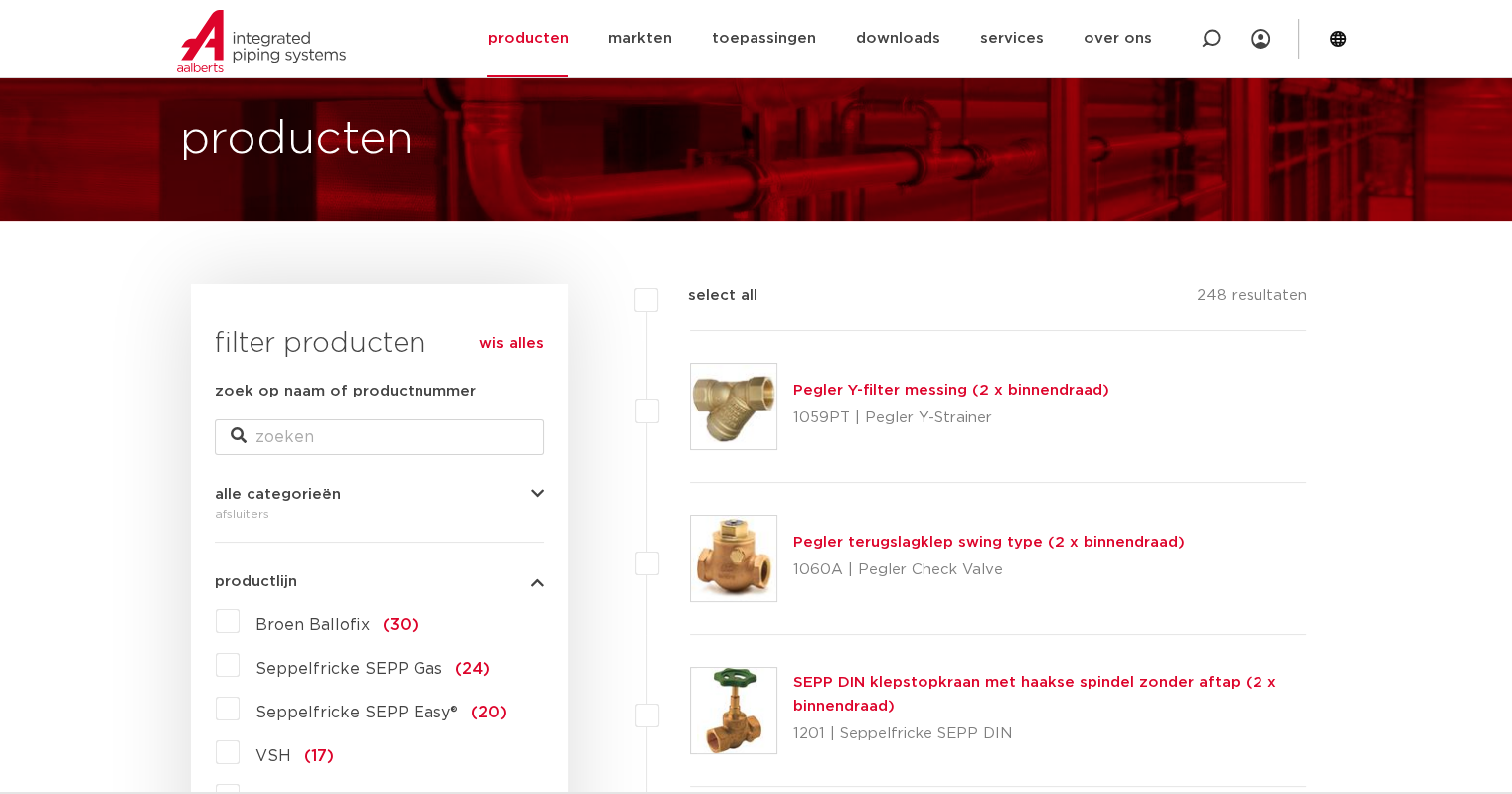 scroll, scrollTop: 99, scrollLeft: 0, axis: vertical 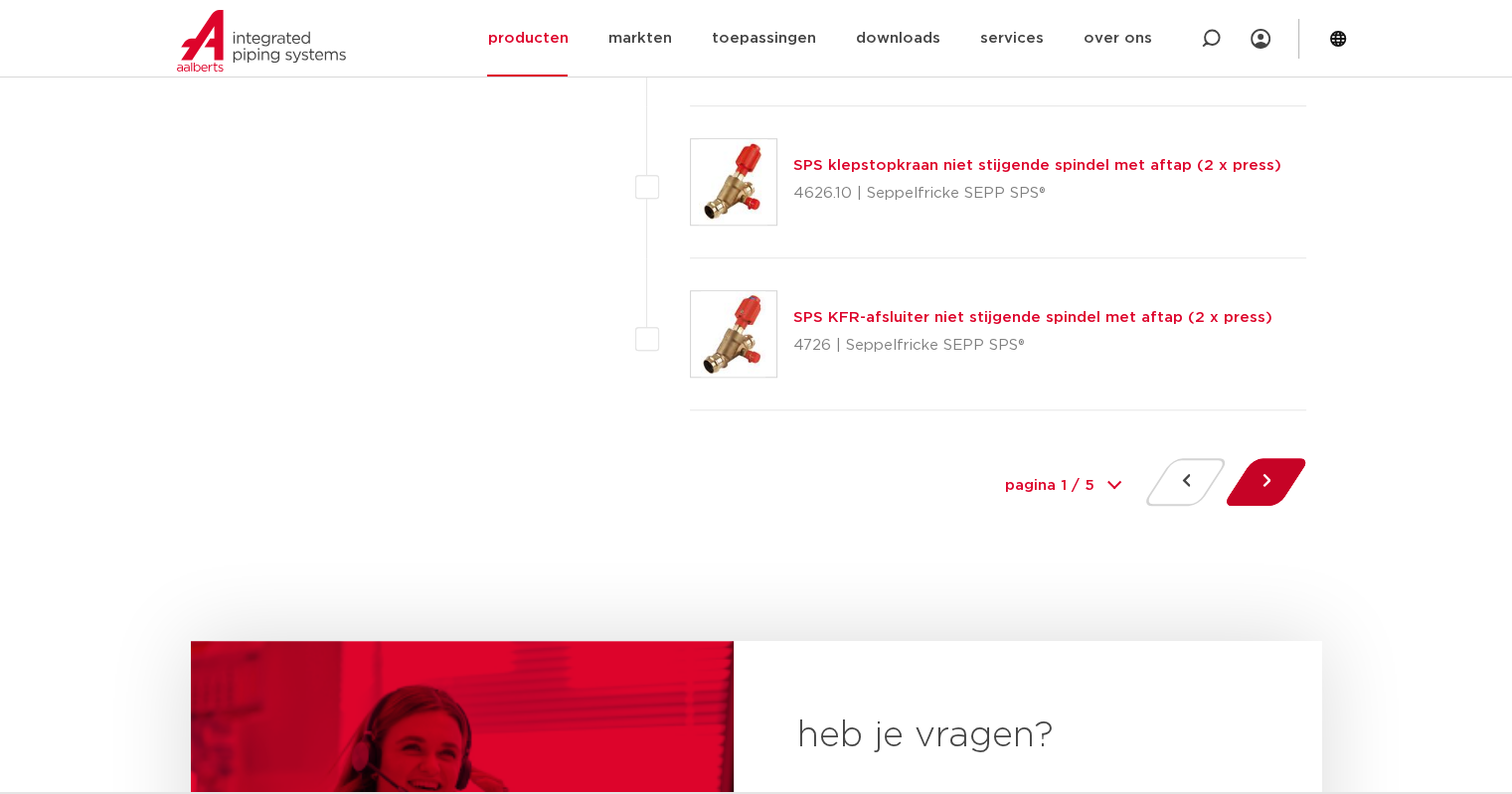 click at bounding box center [1265, 482] 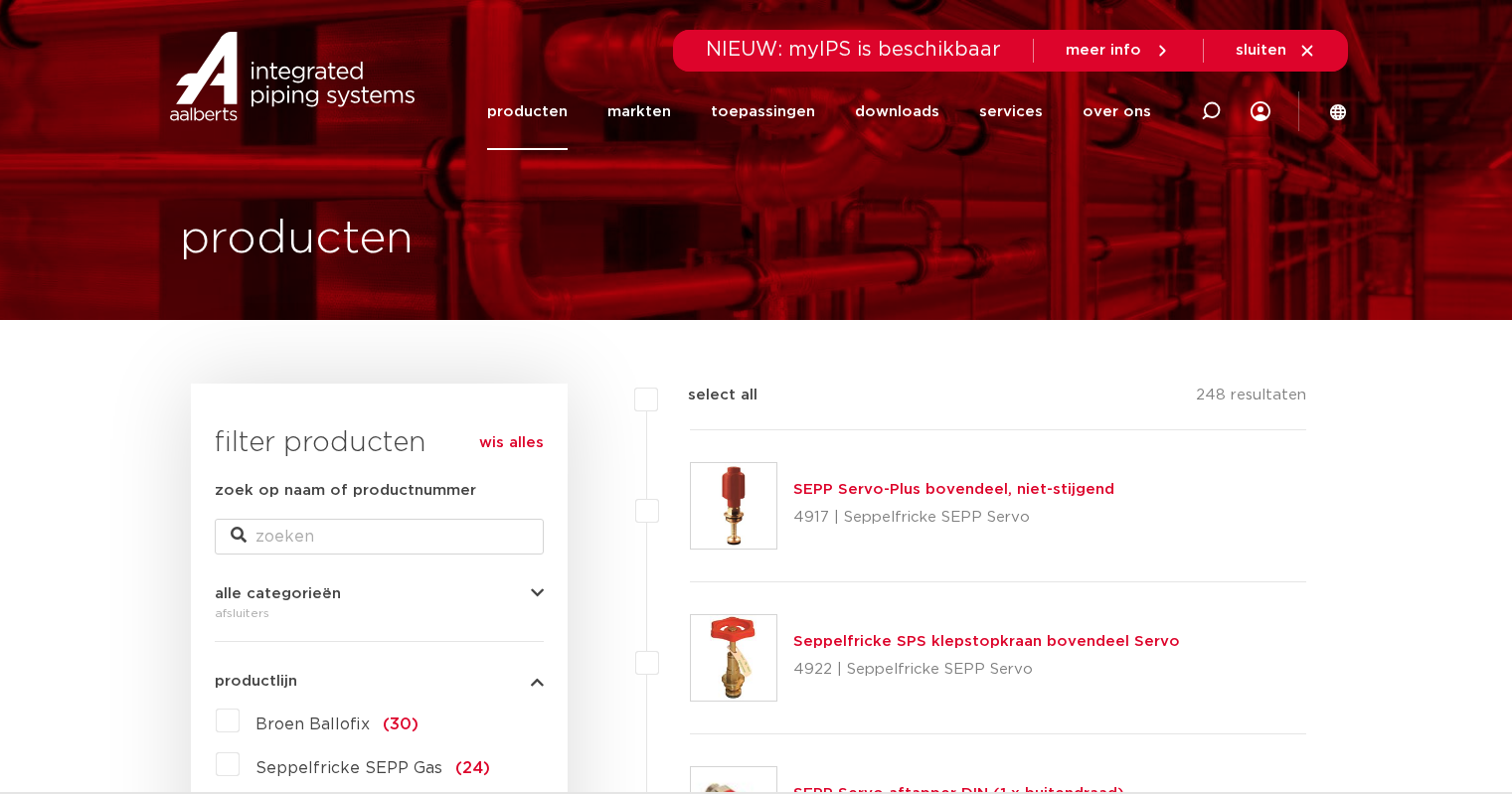 scroll, scrollTop: 0, scrollLeft: 0, axis: both 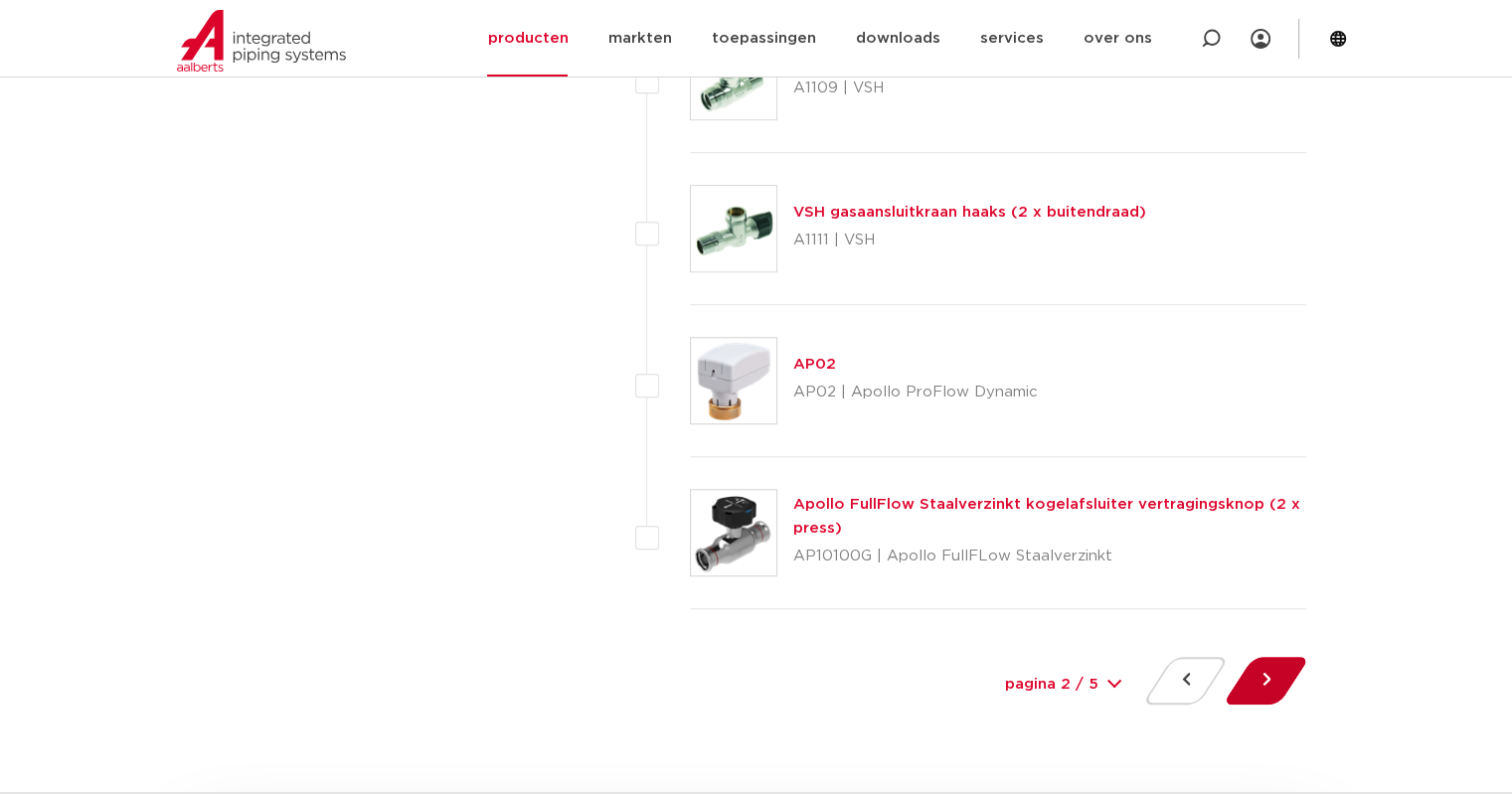 click at bounding box center (1265, 681) 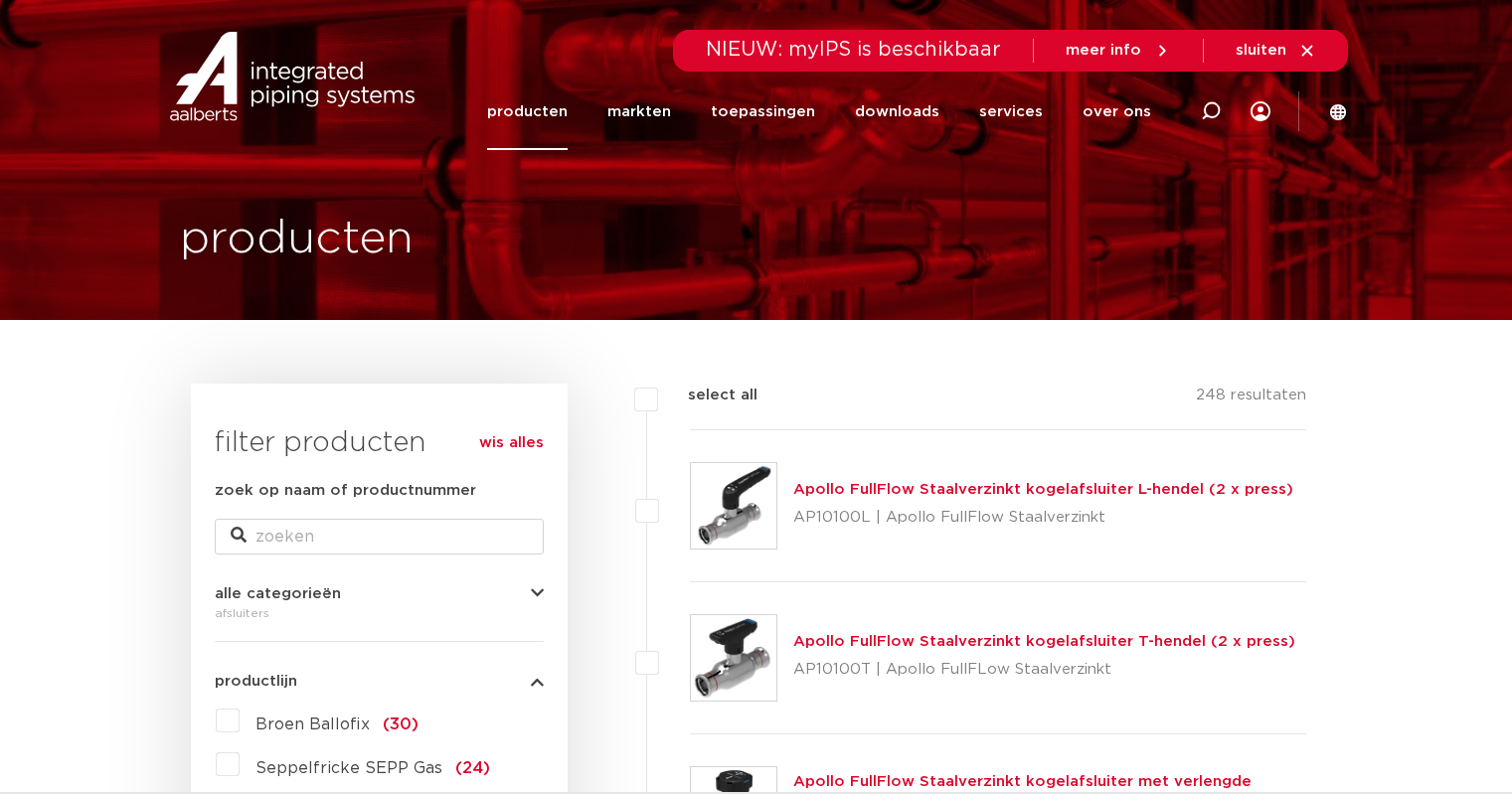 scroll, scrollTop: 0, scrollLeft: 0, axis: both 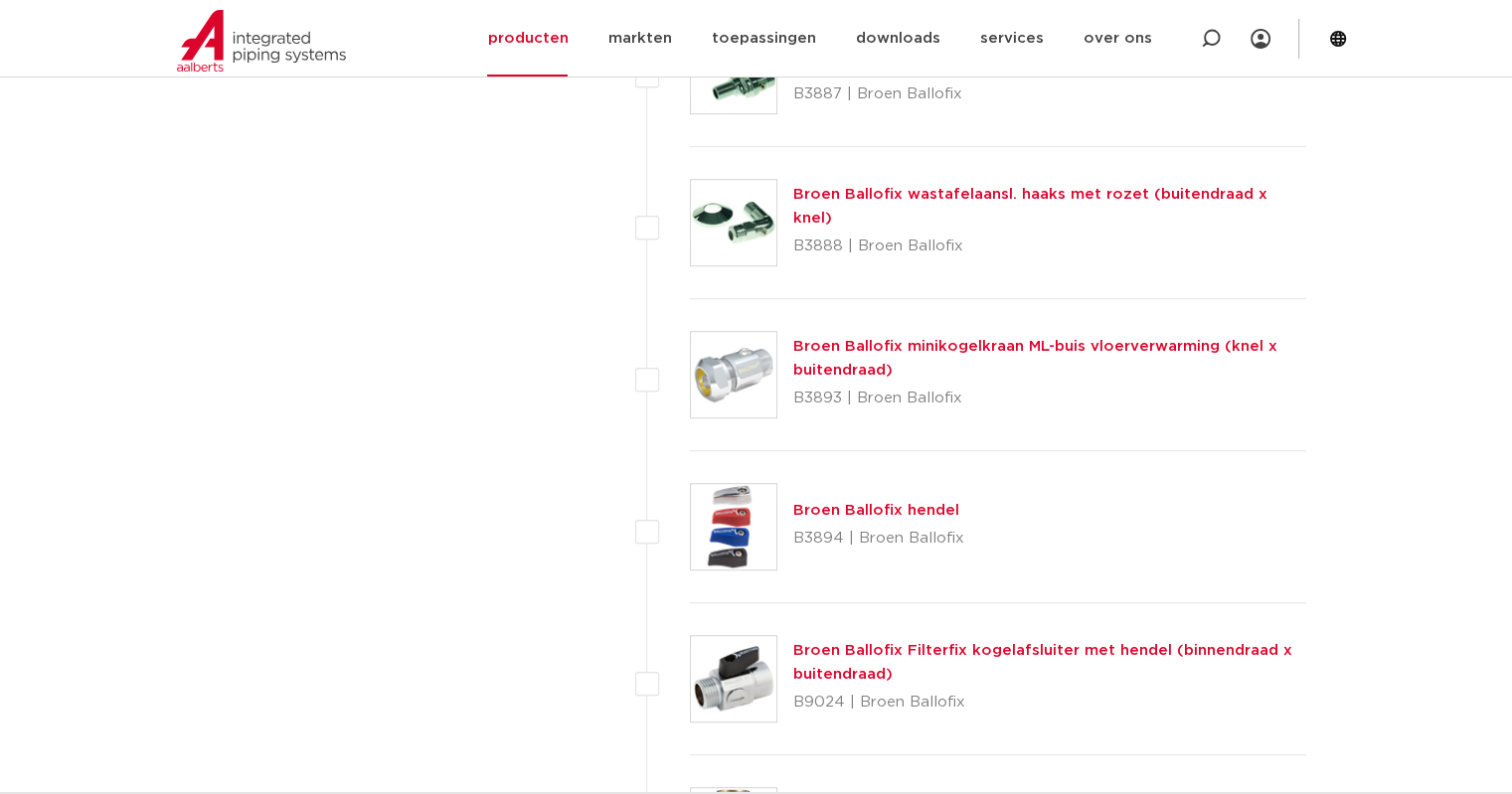 click on "B3894
| Broen Ballofix" at bounding box center (879, 539) 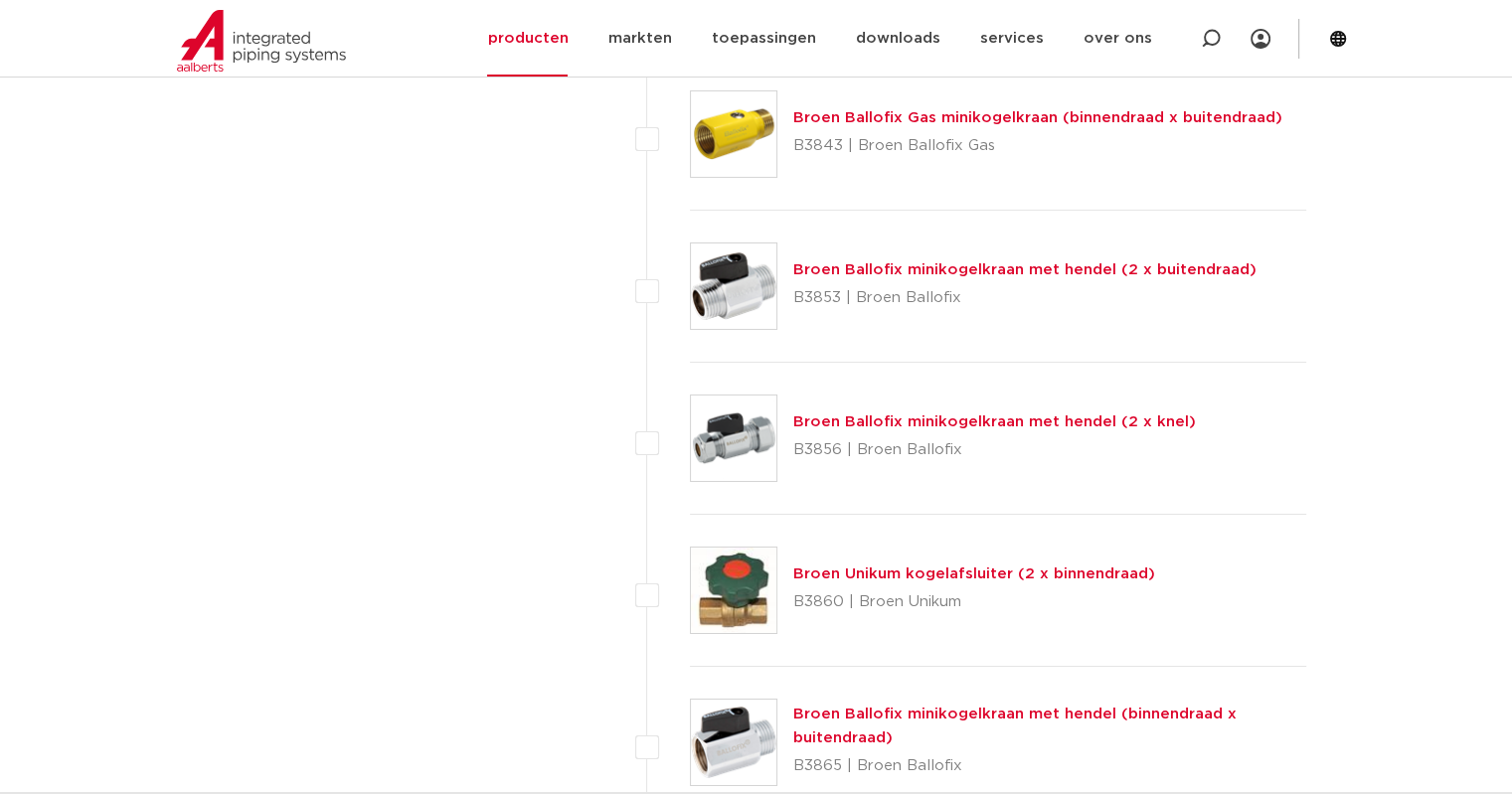 scroll, scrollTop: 6360, scrollLeft: 0, axis: vertical 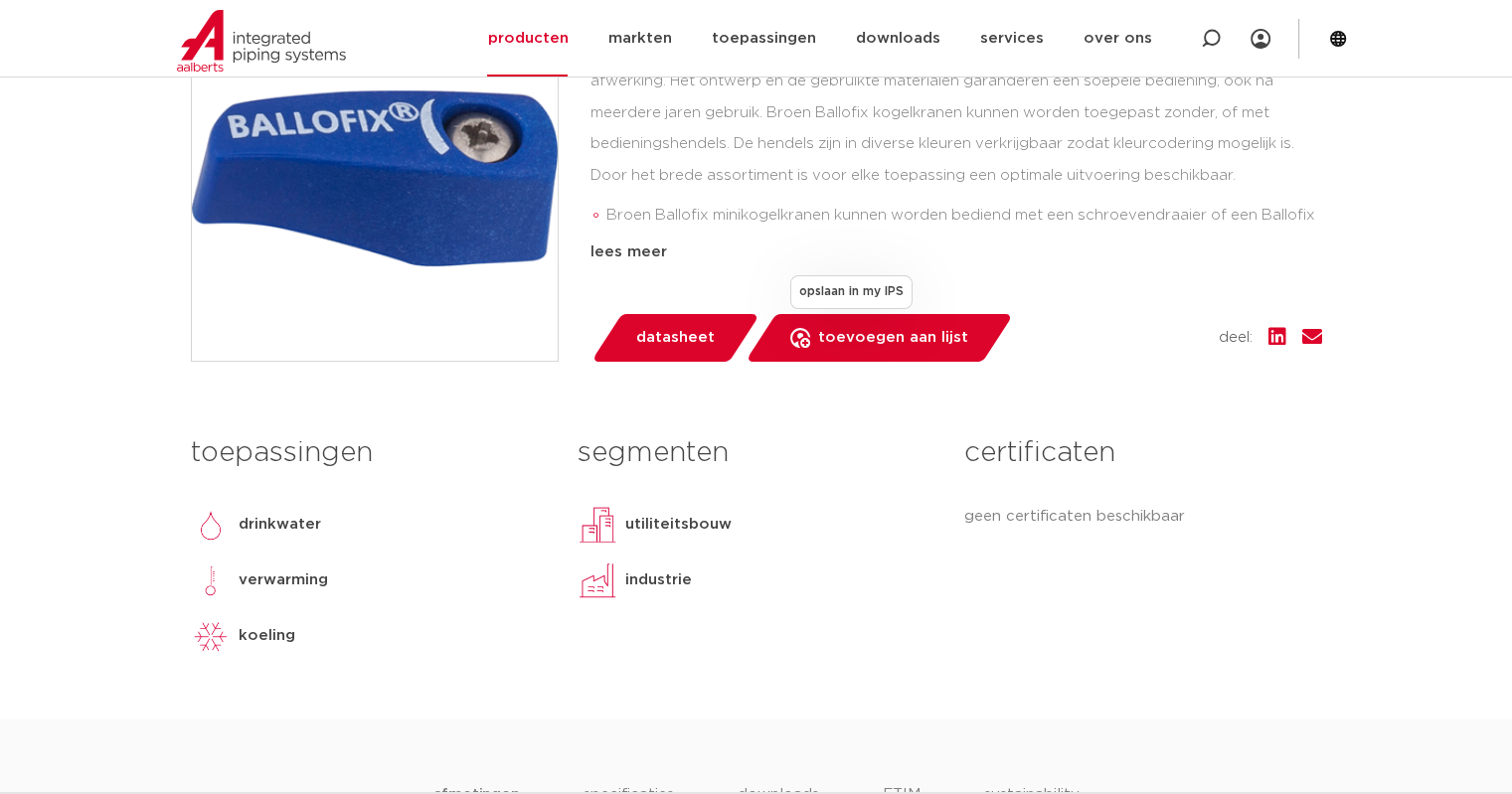 click on "toevoegen aan lijst" at bounding box center [893, 338] 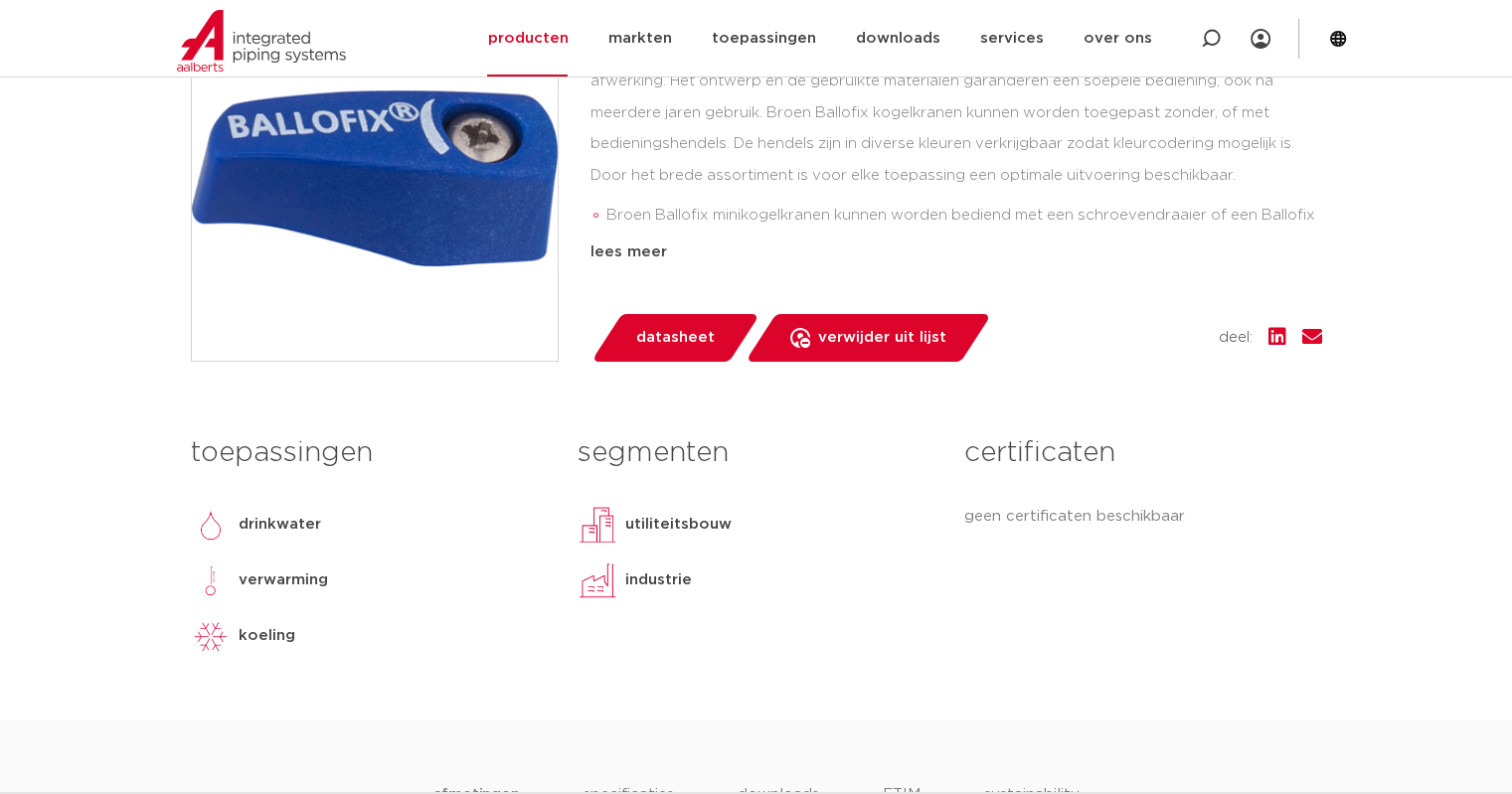 click on "datasheet" at bounding box center (675, 338) 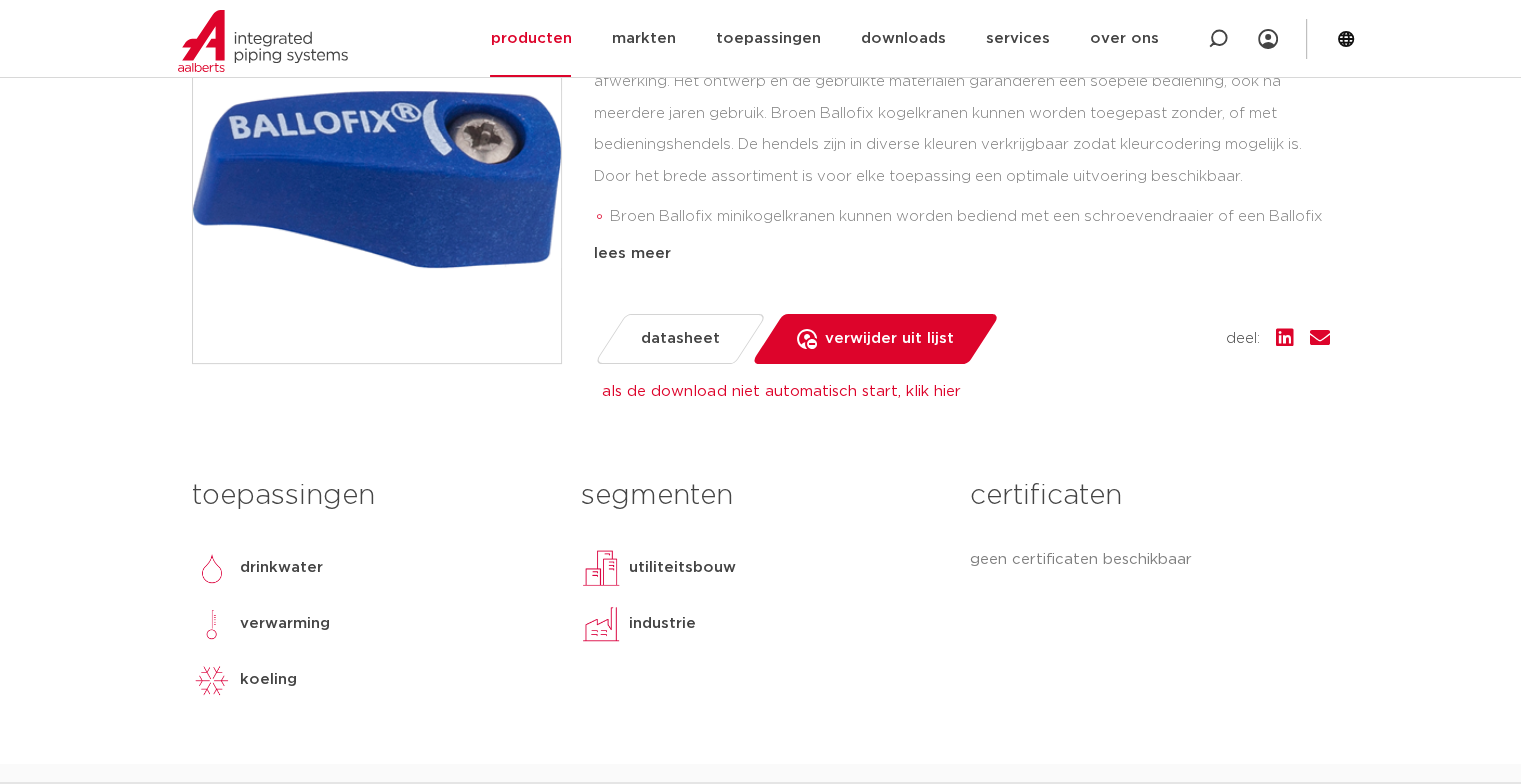 click on "verwijder uit lijst" at bounding box center [889, 339] 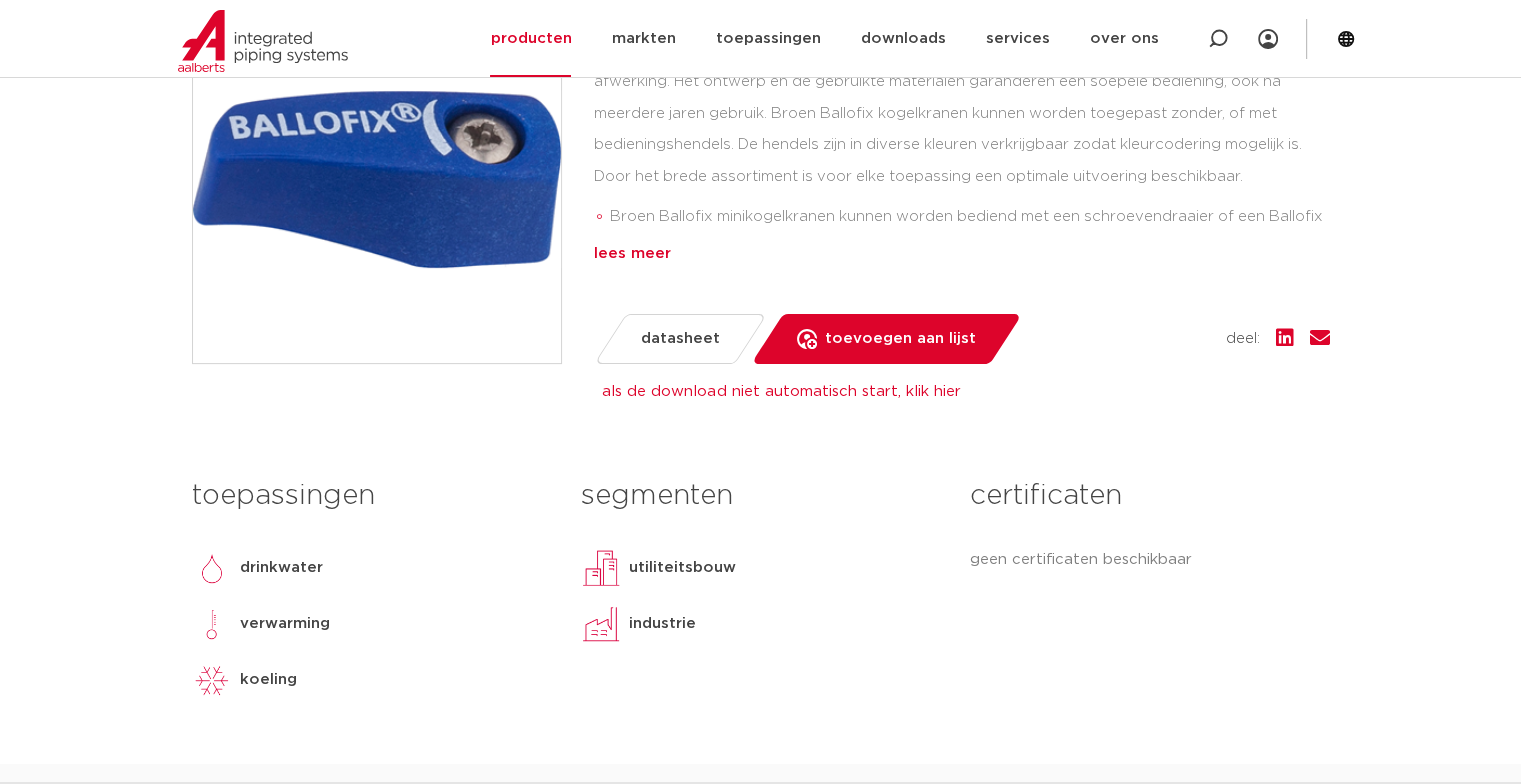 click on "lees meer" at bounding box center [962, 254] 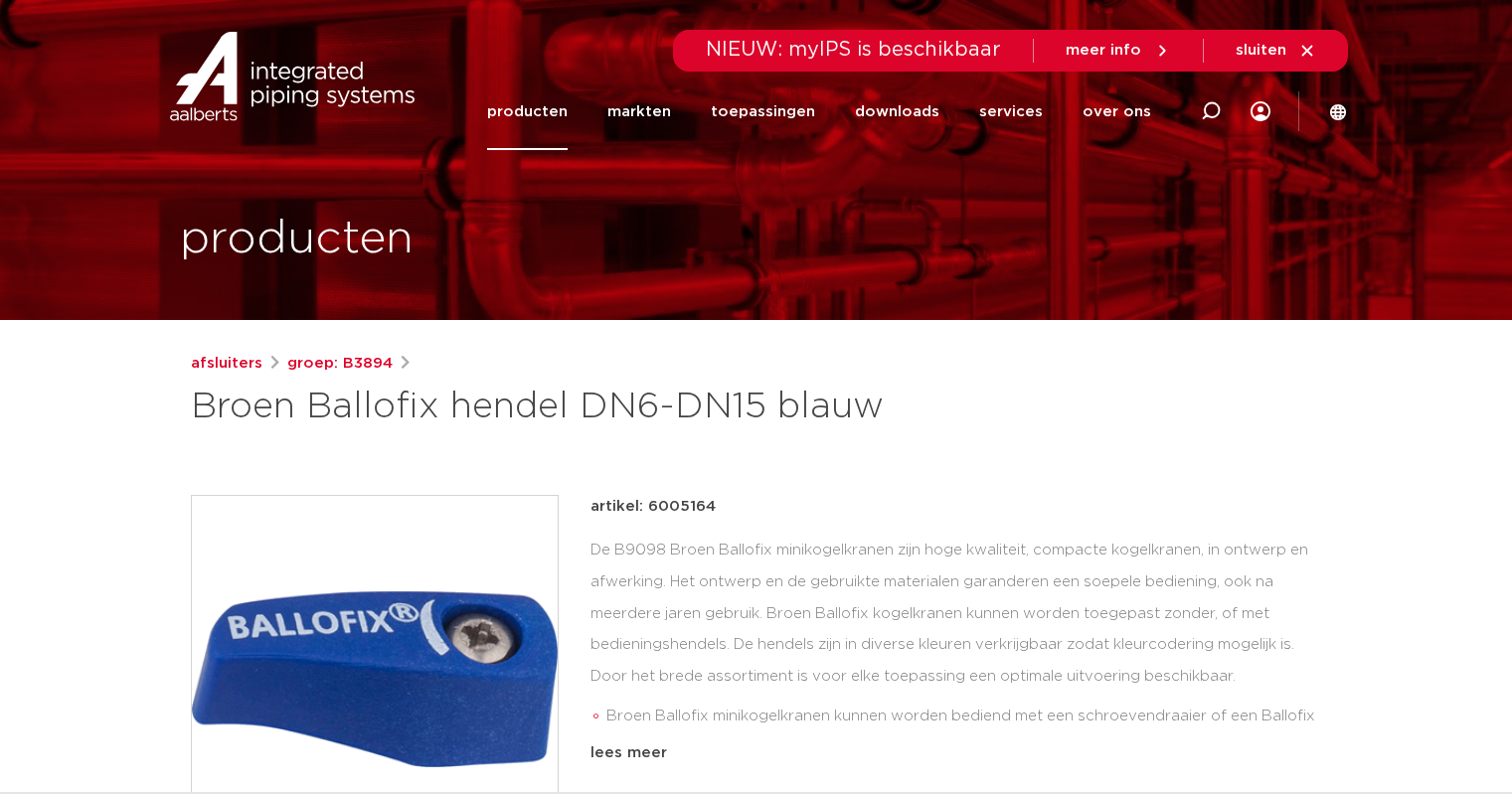 scroll, scrollTop: 0, scrollLeft: 0, axis: both 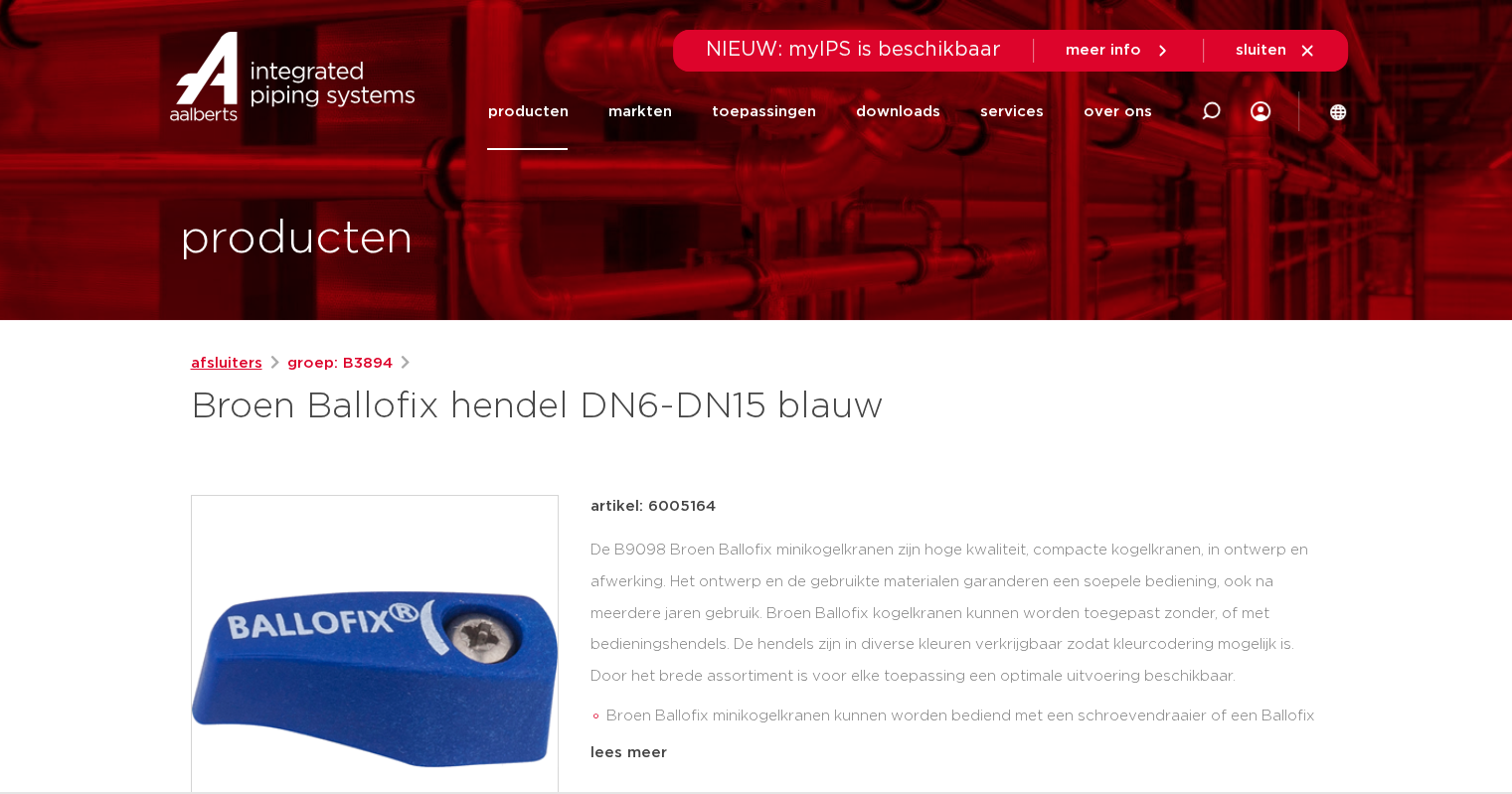 click on "afsluiters" at bounding box center (227, 364) 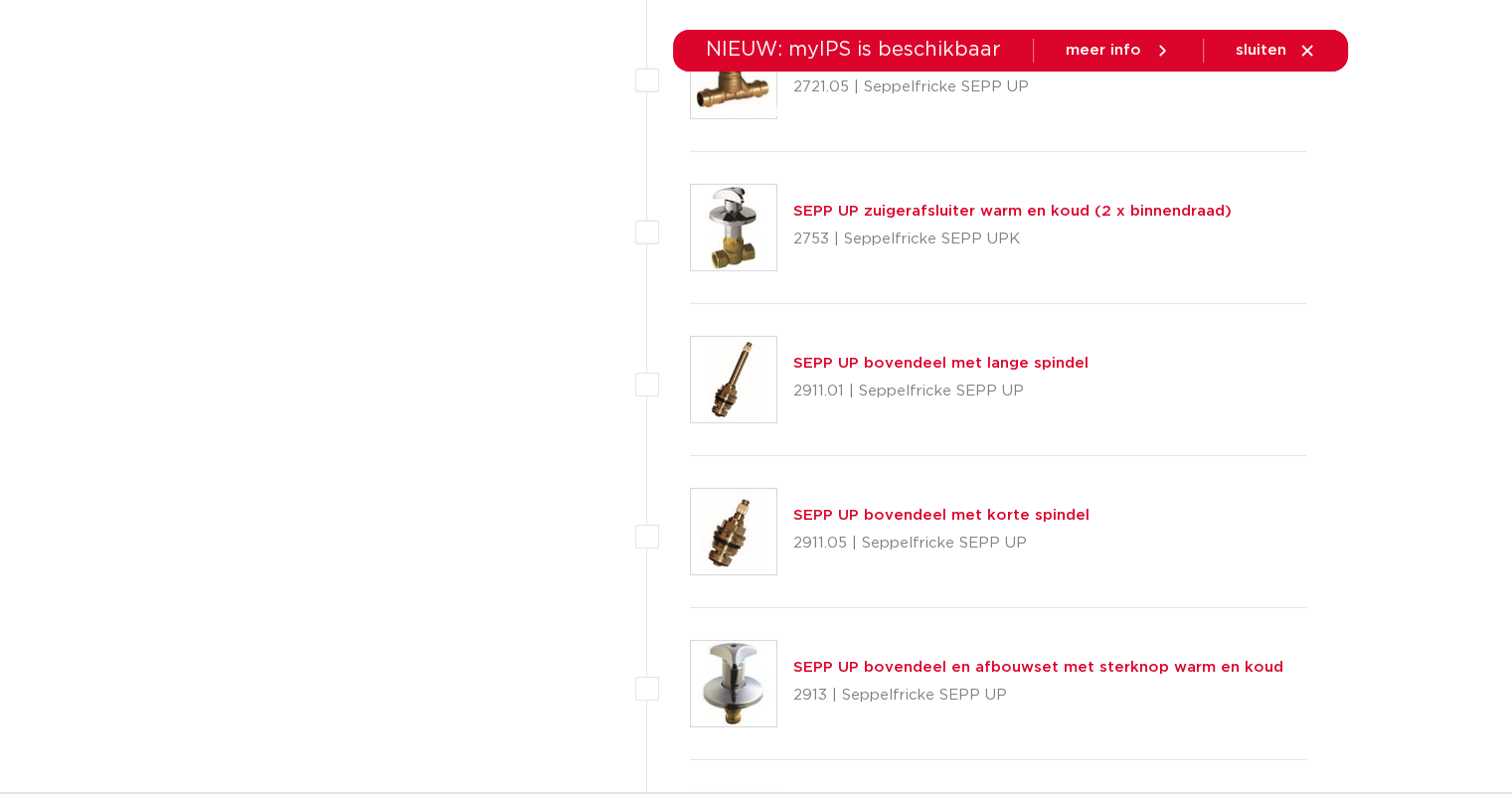 scroll, scrollTop: 6360, scrollLeft: 0, axis: vertical 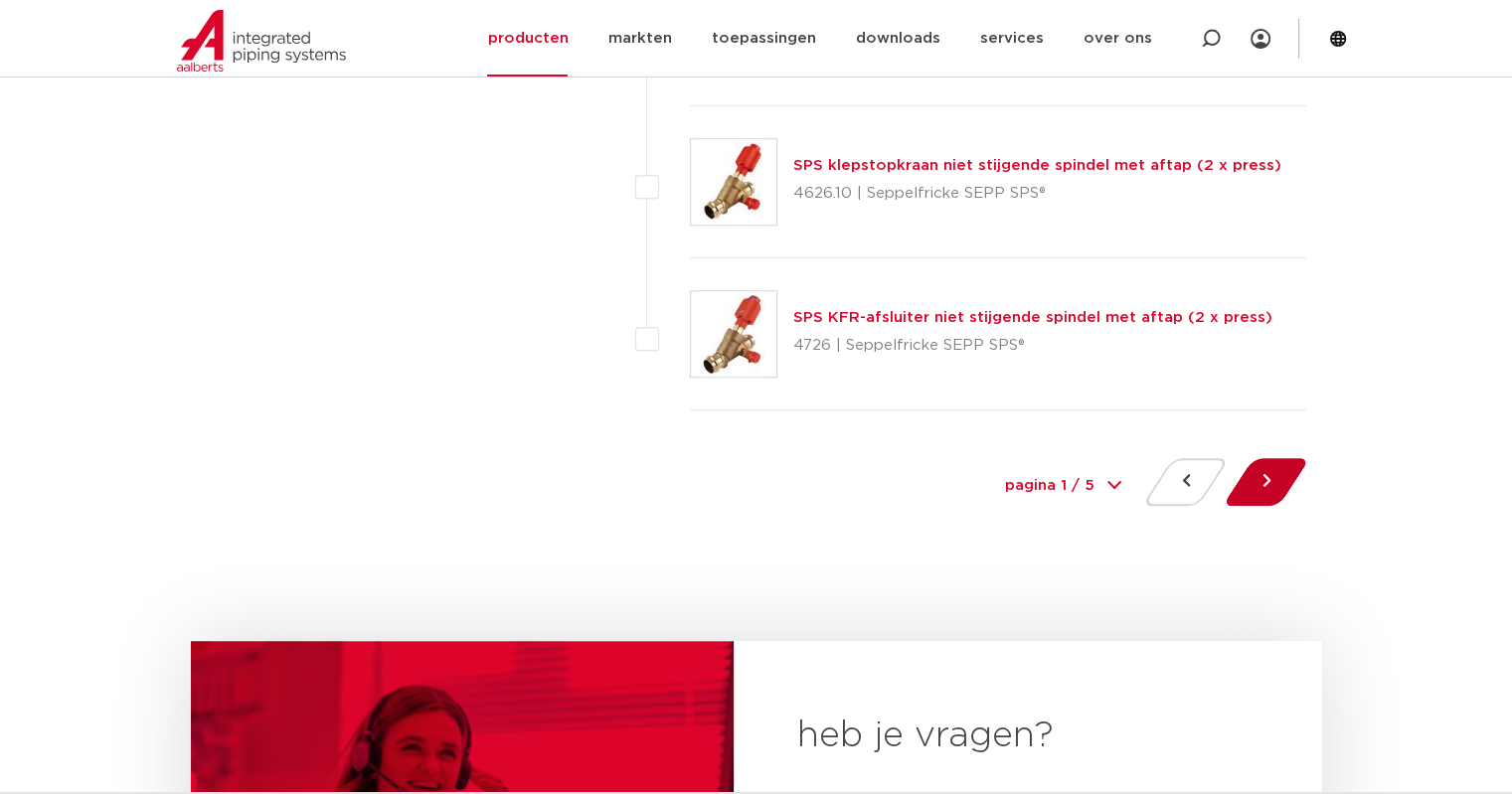 click at bounding box center [1265, 482] 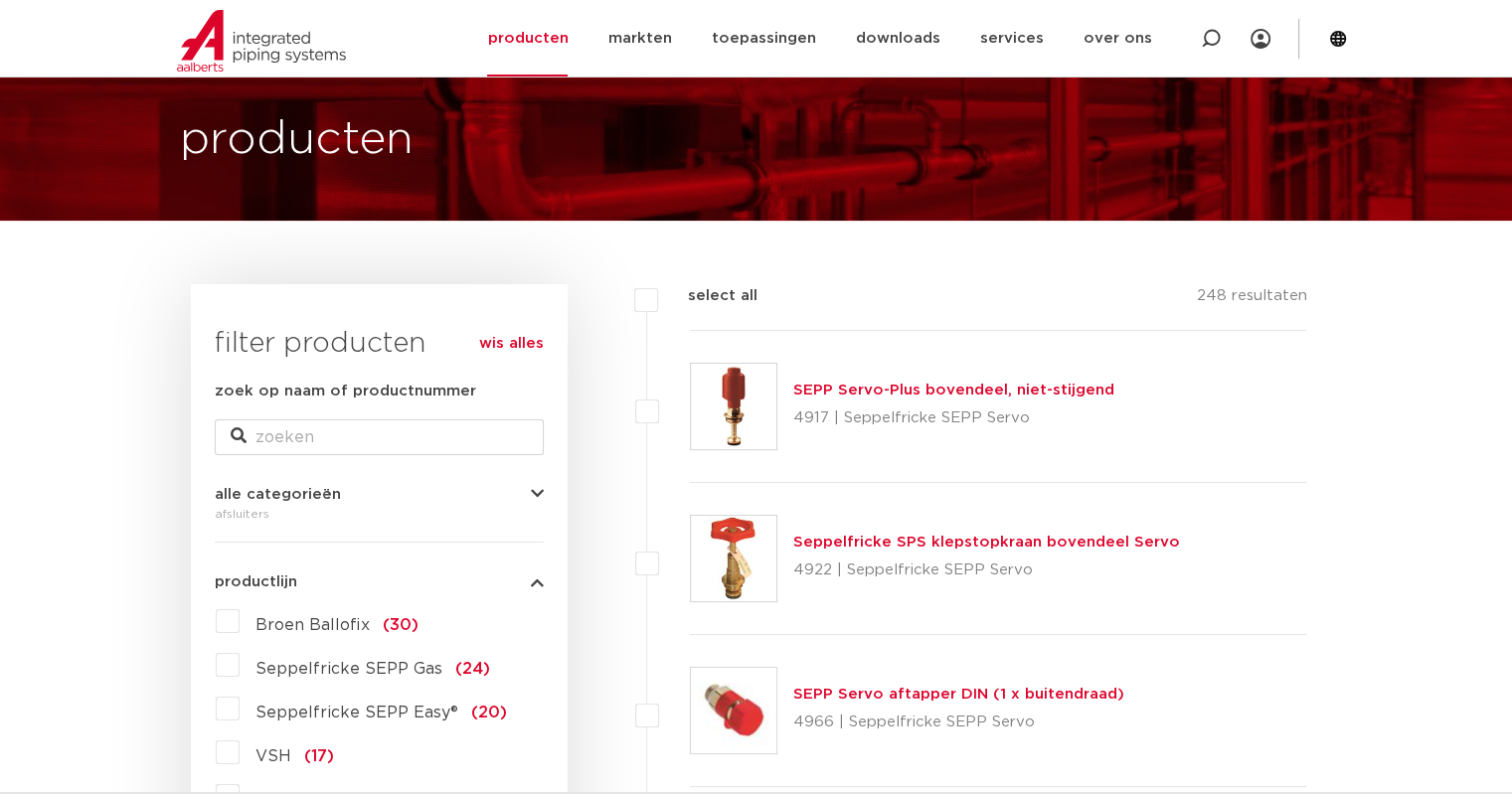 scroll, scrollTop: 0, scrollLeft: 0, axis: both 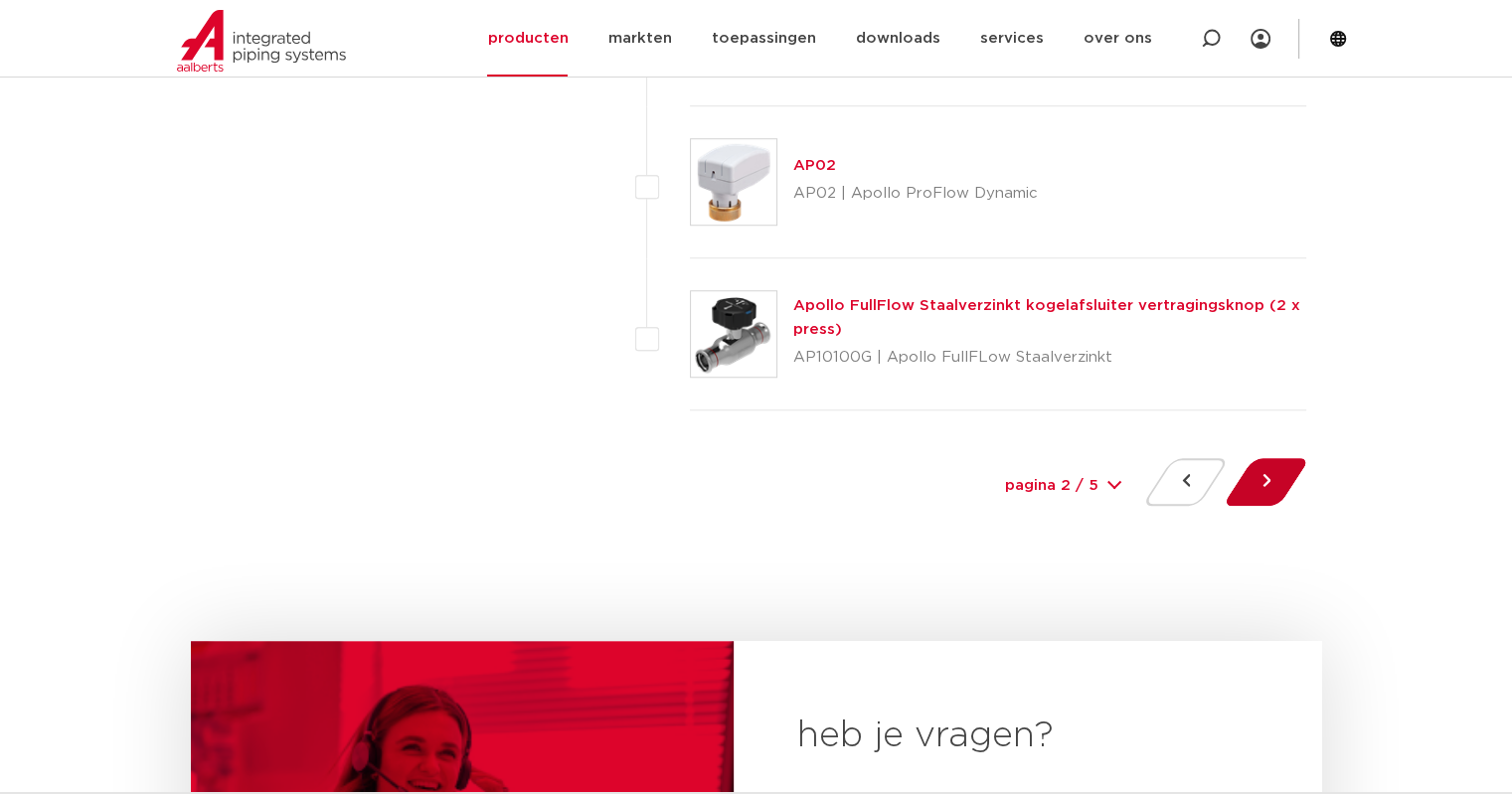 click at bounding box center (1265, 482) 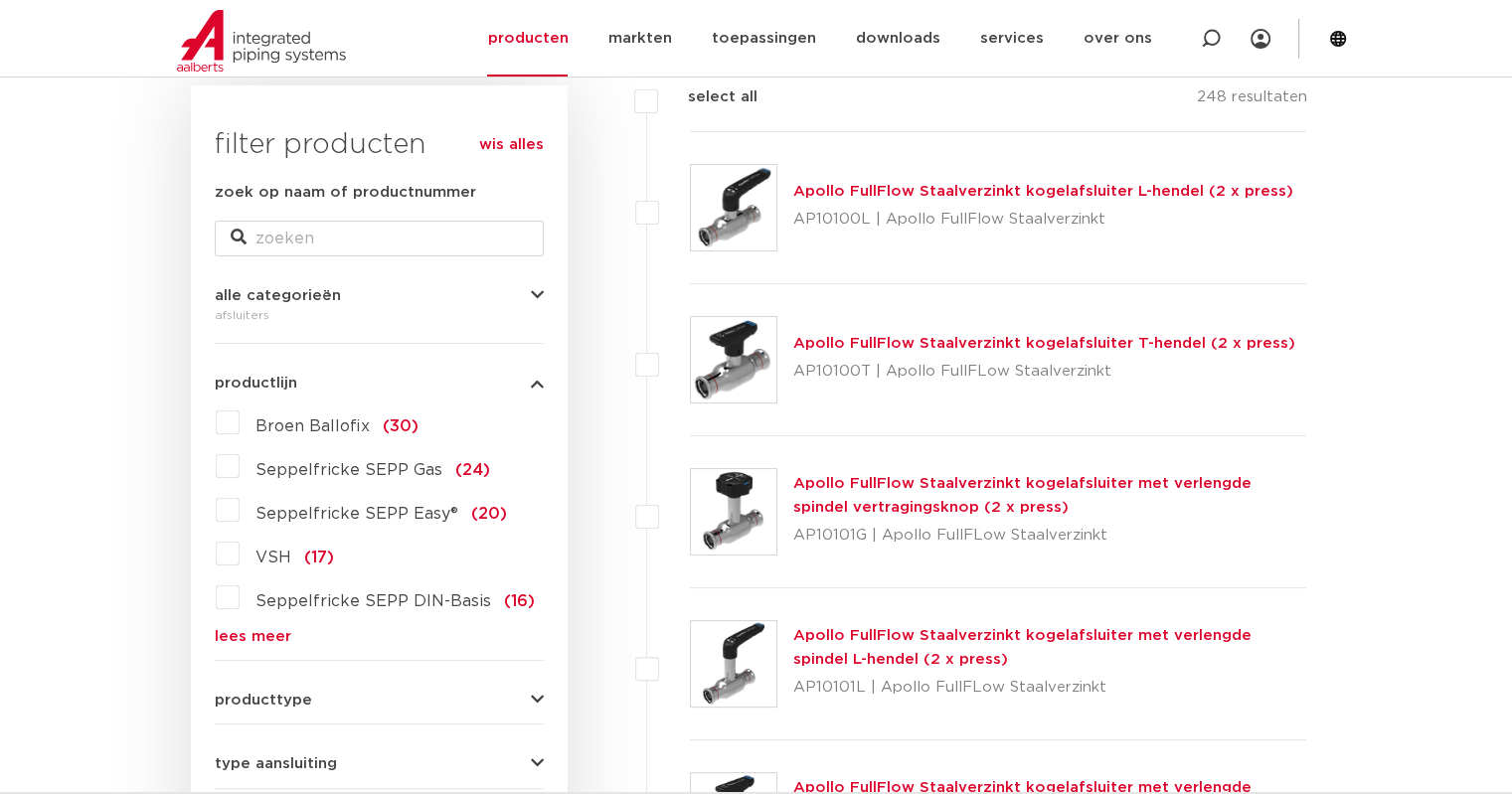 scroll, scrollTop: 397, scrollLeft: 0, axis: vertical 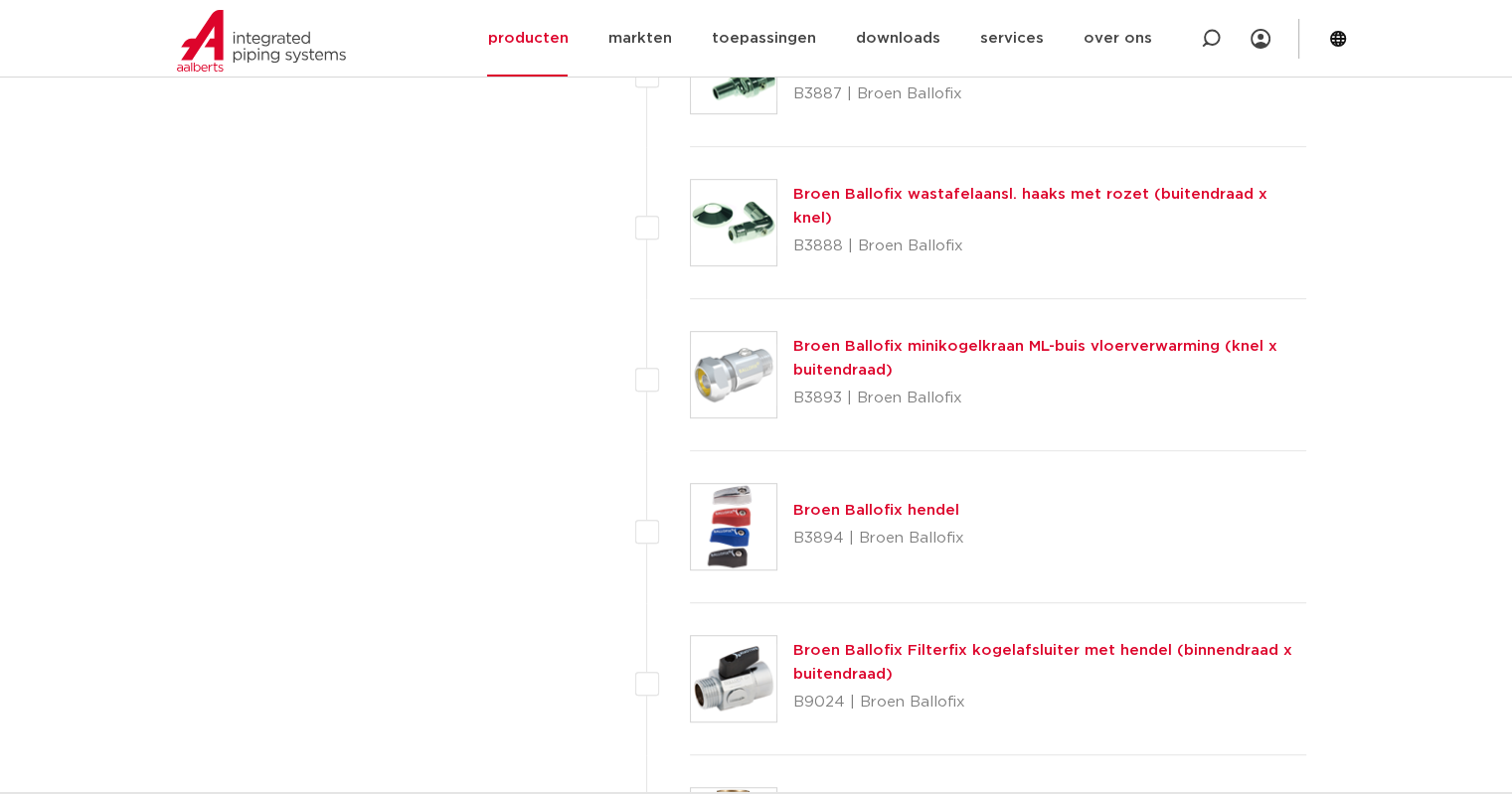 click on "Broen Ballofix hendel" at bounding box center [876, 510] 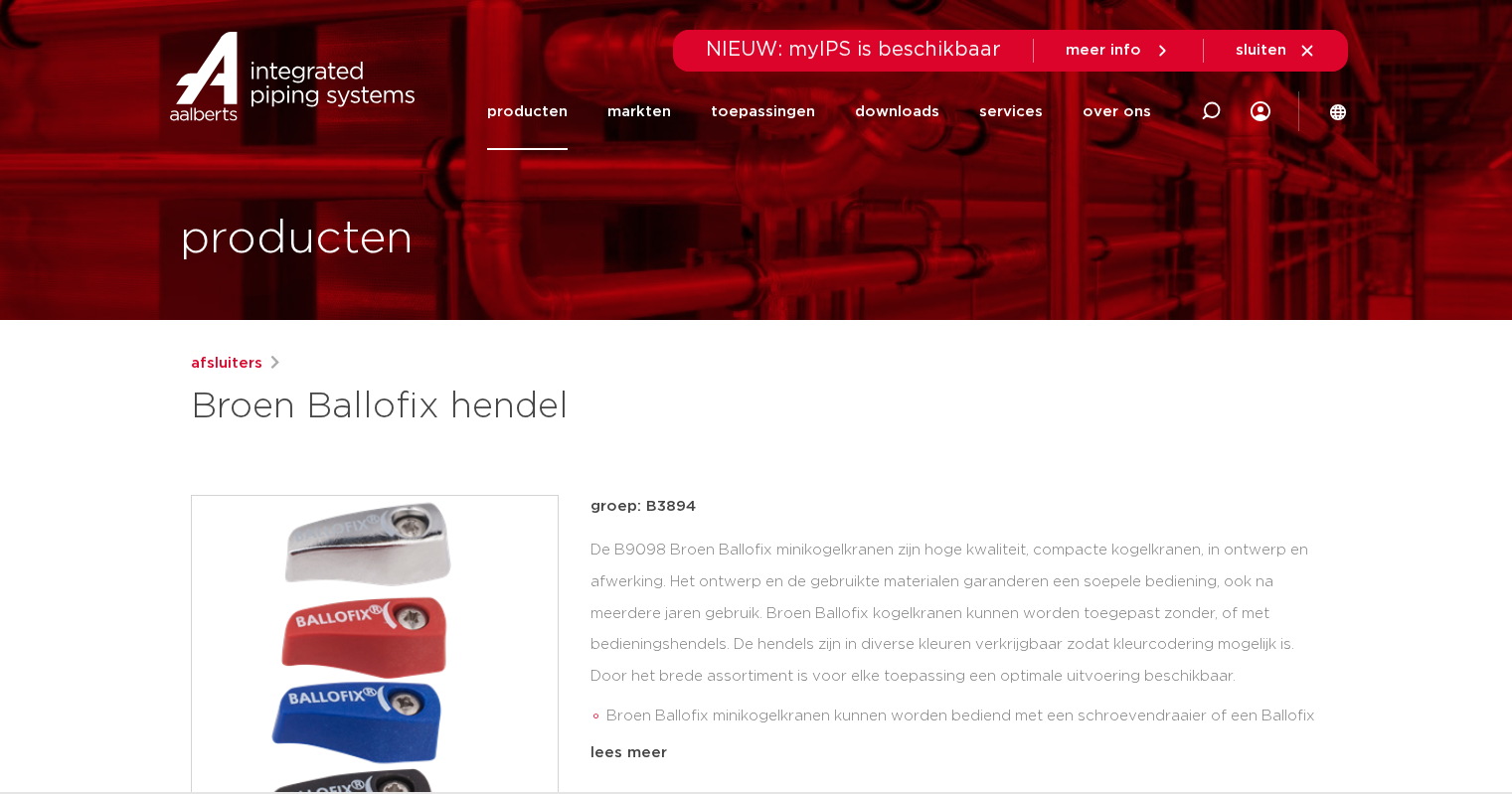 scroll, scrollTop: 0, scrollLeft: 0, axis: both 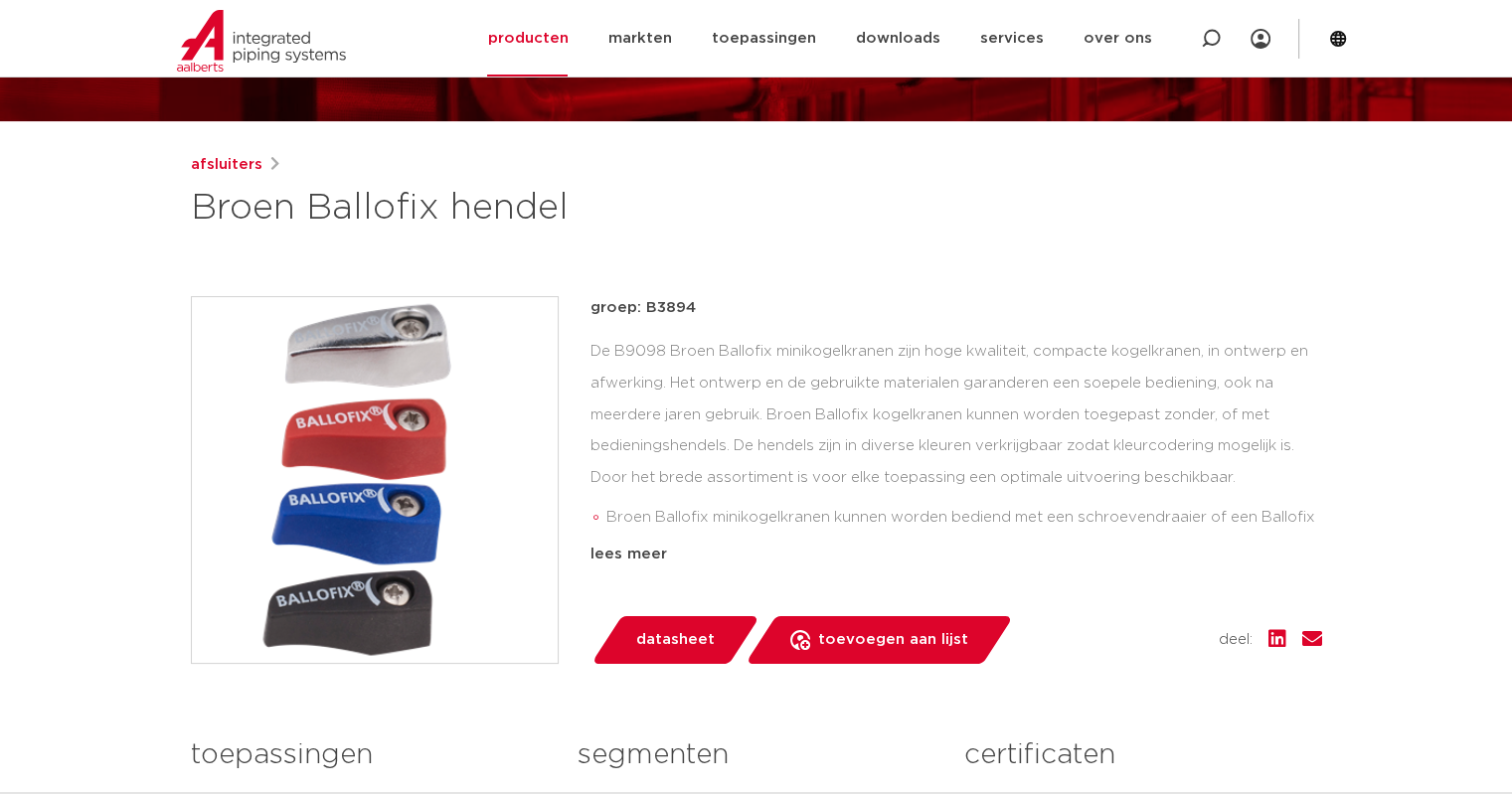 click at bounding box center (375, 480) 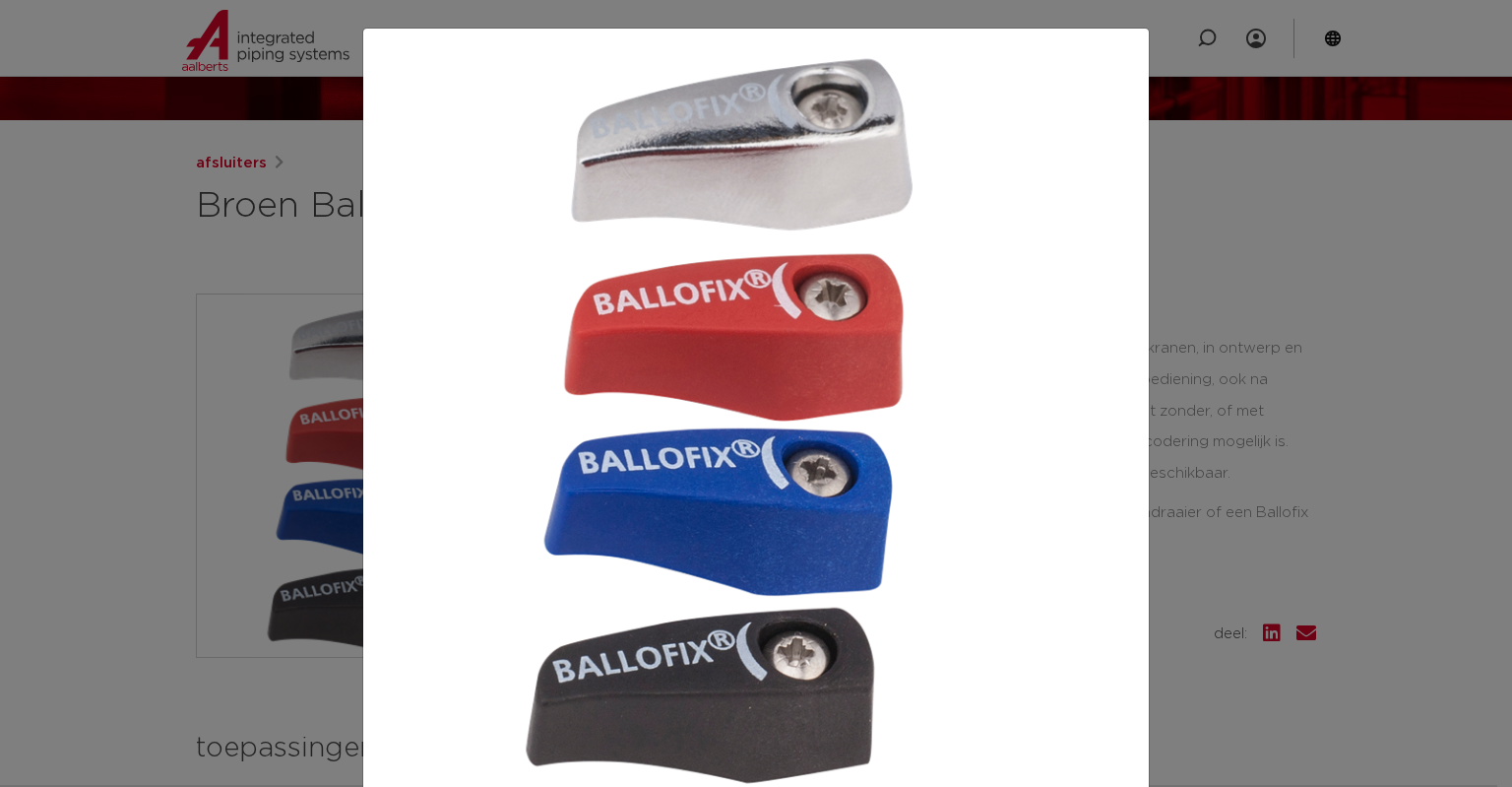 click at bounding box center [756, 393] 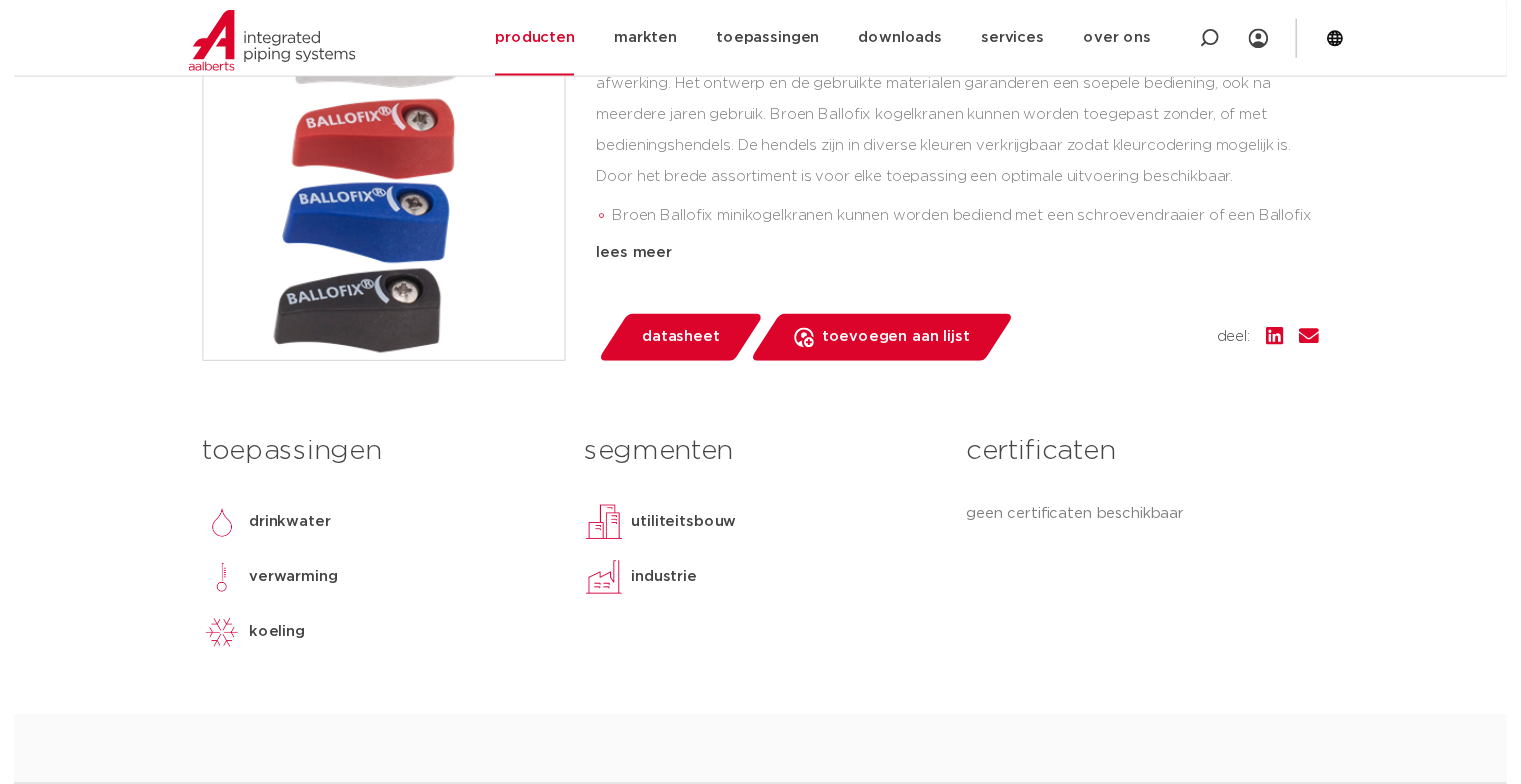 scroll, scrollTop: 300, scrollLeft: 0, axis: vertical 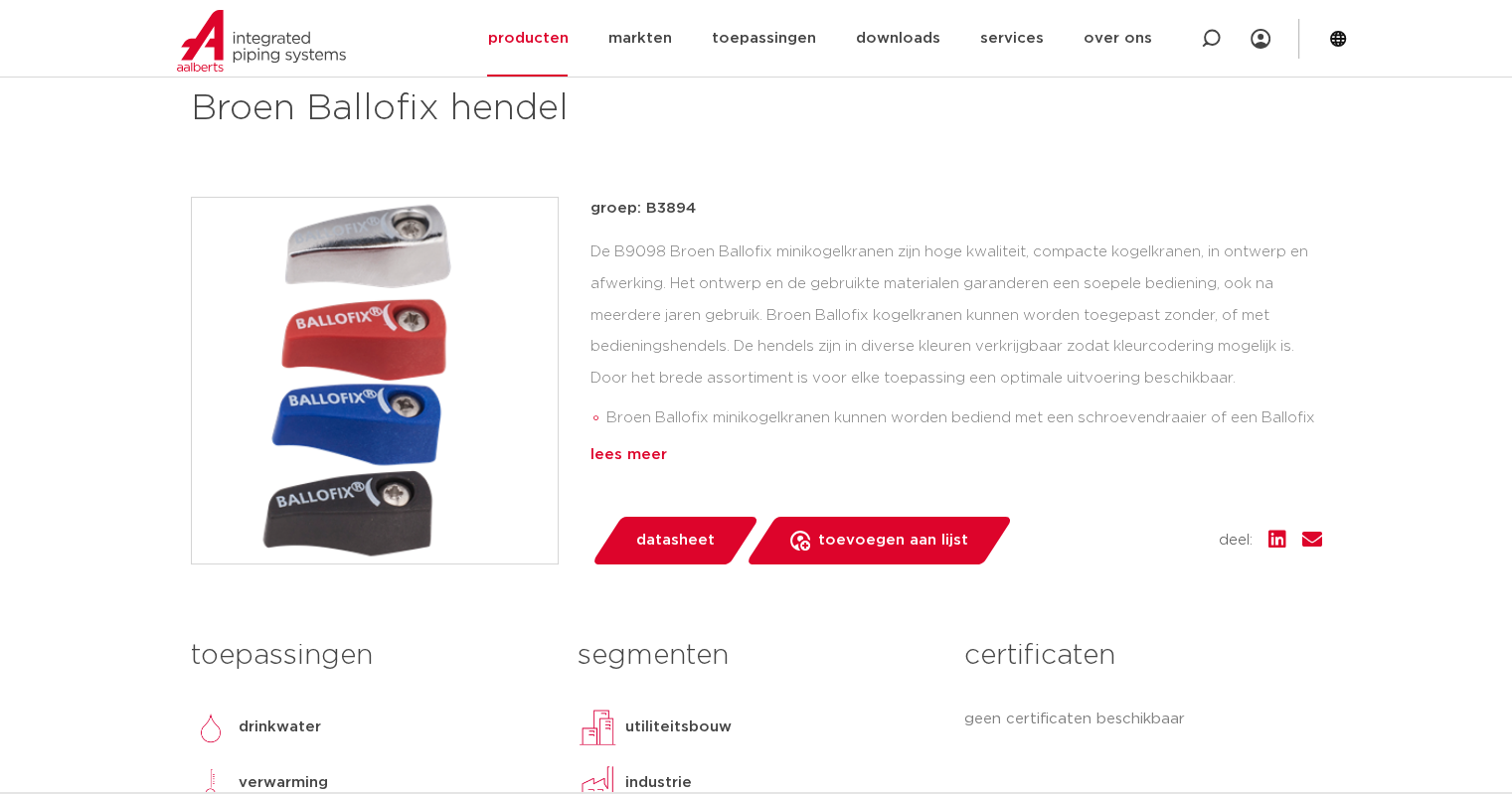 click on "lees meer" at bounding box center [956, 455] 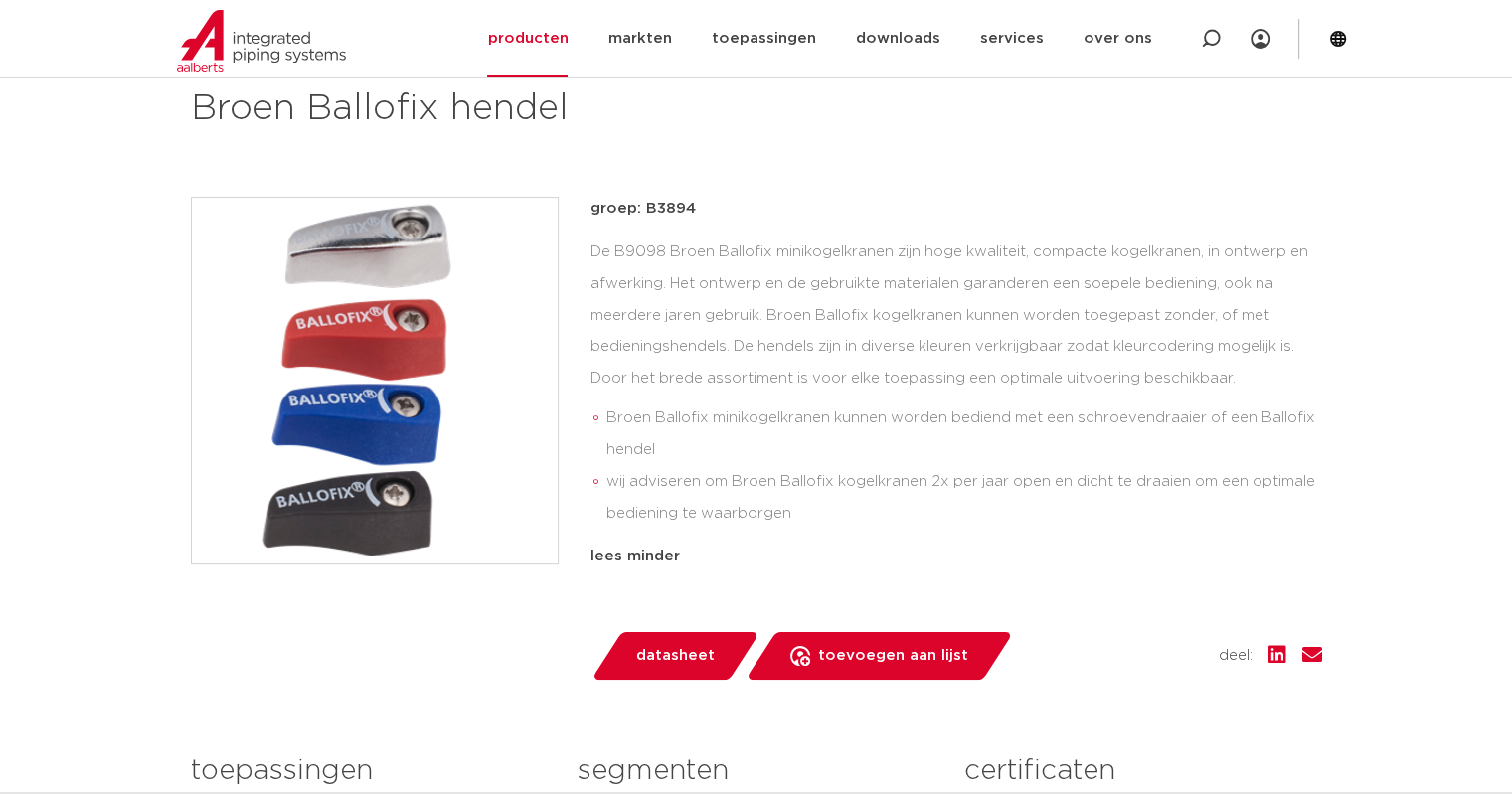 click on "datasheet" at bounding box center (675, 656) 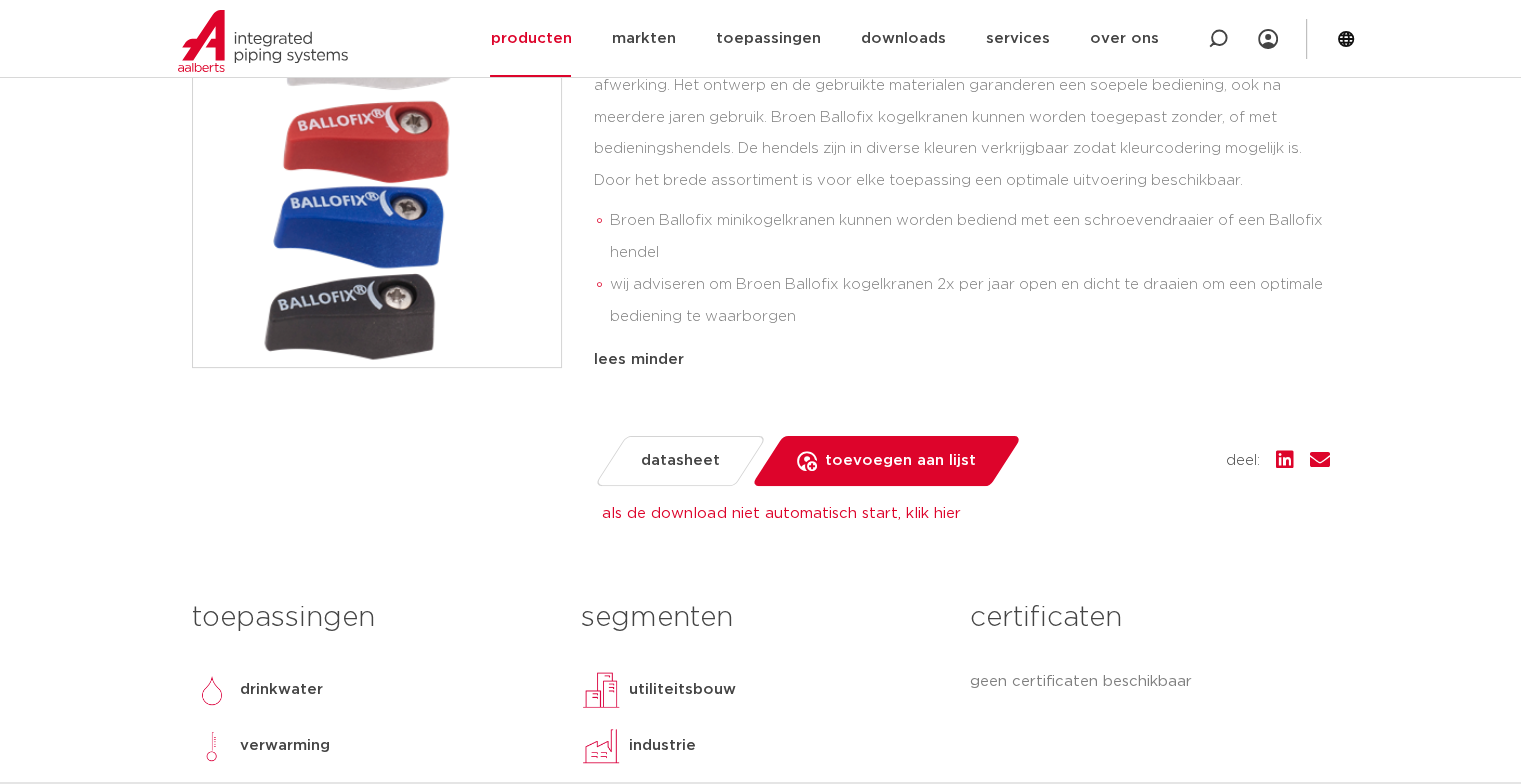 scroll, scrollTop: 600, scrollLeft: 0, axis: vertical 